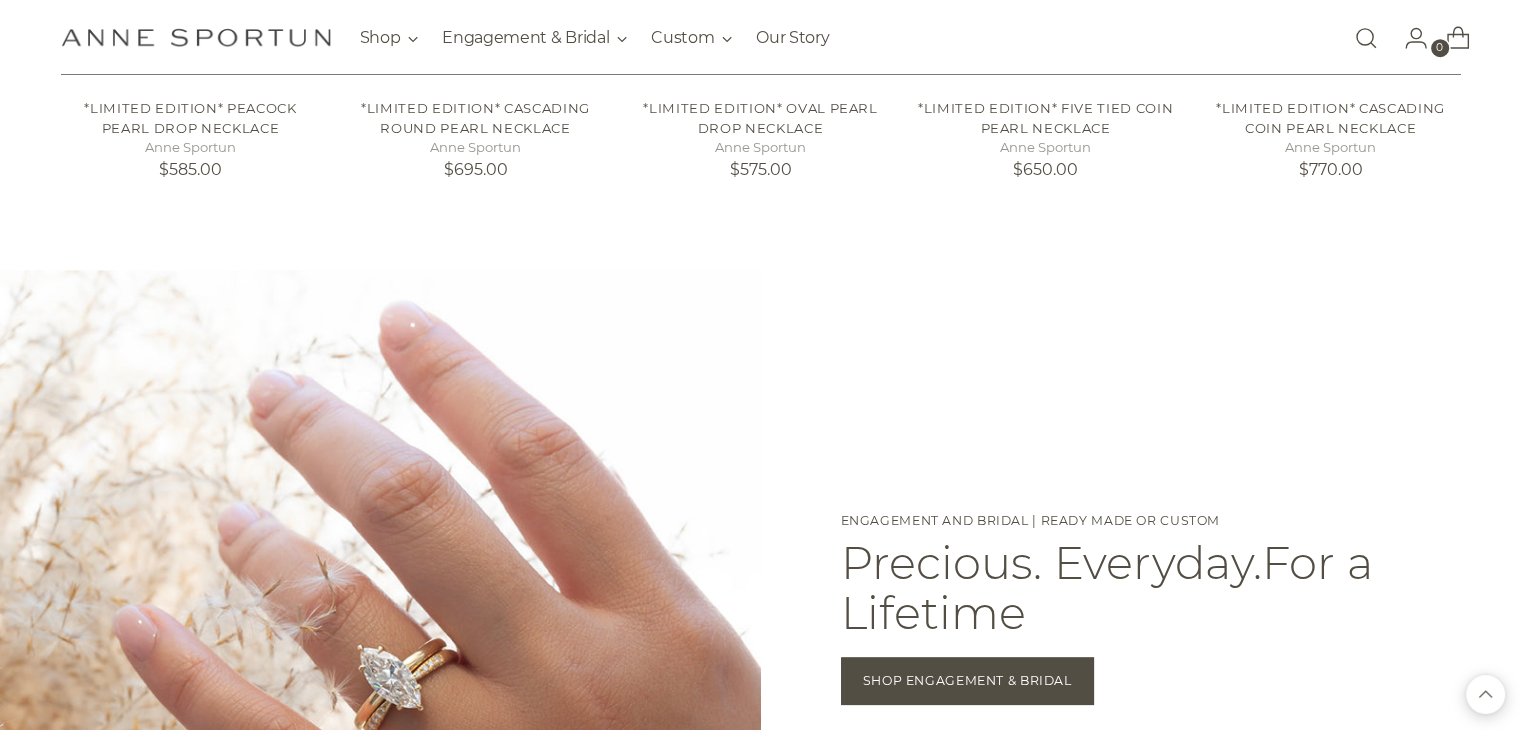scroll, scrollTop: 1175, scrollLeft: 0, axis: vertical 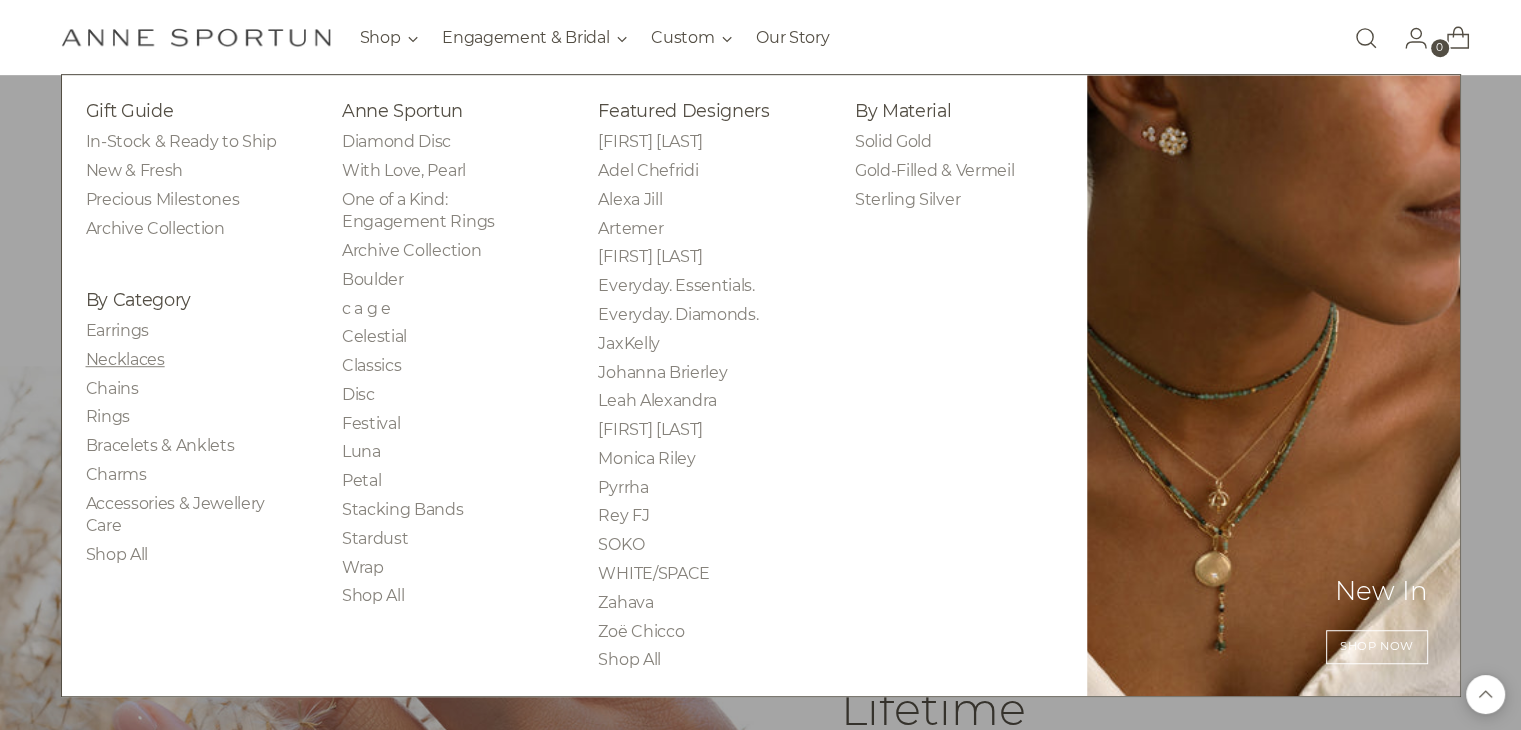 click on "Necklaces" at bounding box center (125, 359) 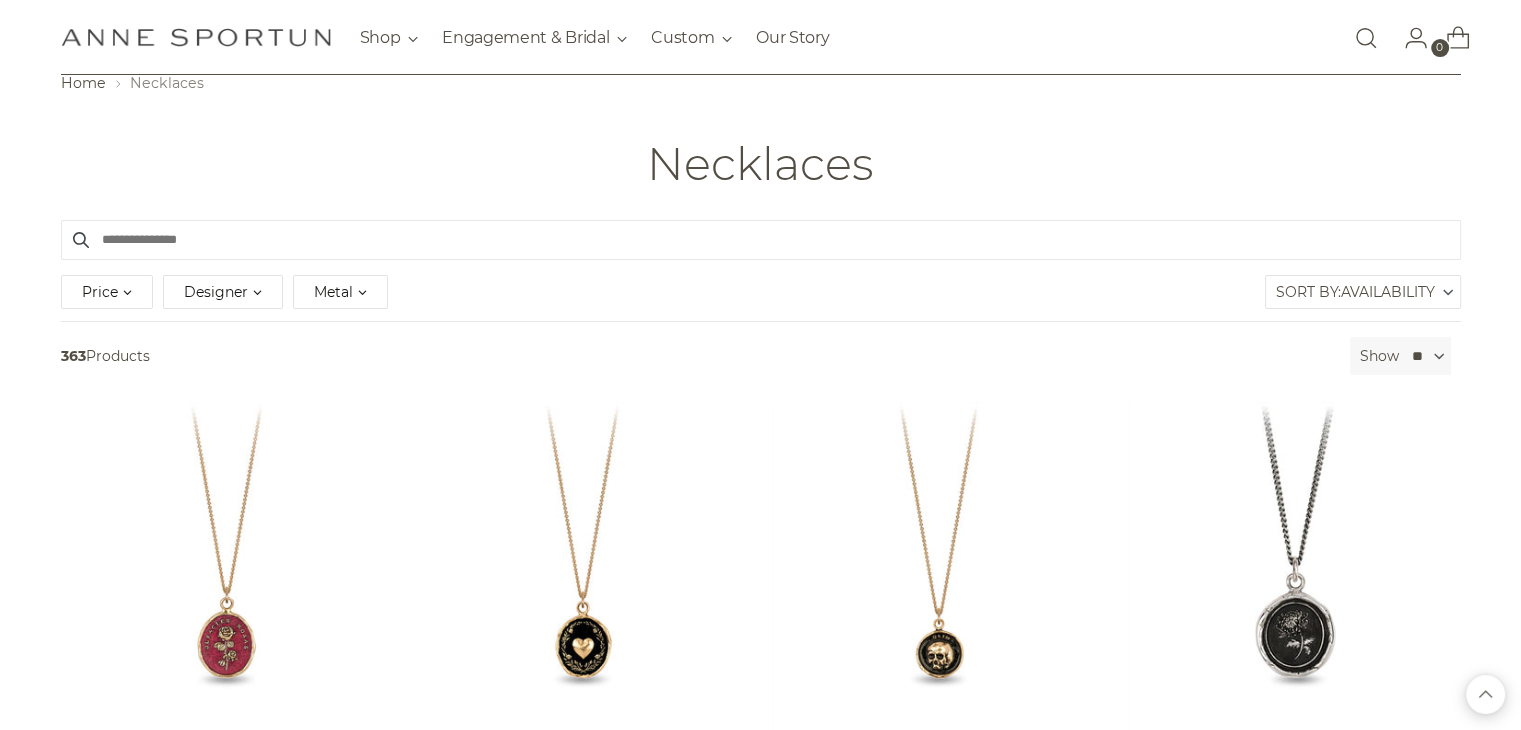 scroll, scrollTop: 0, scrollLeft: 0, axis: both 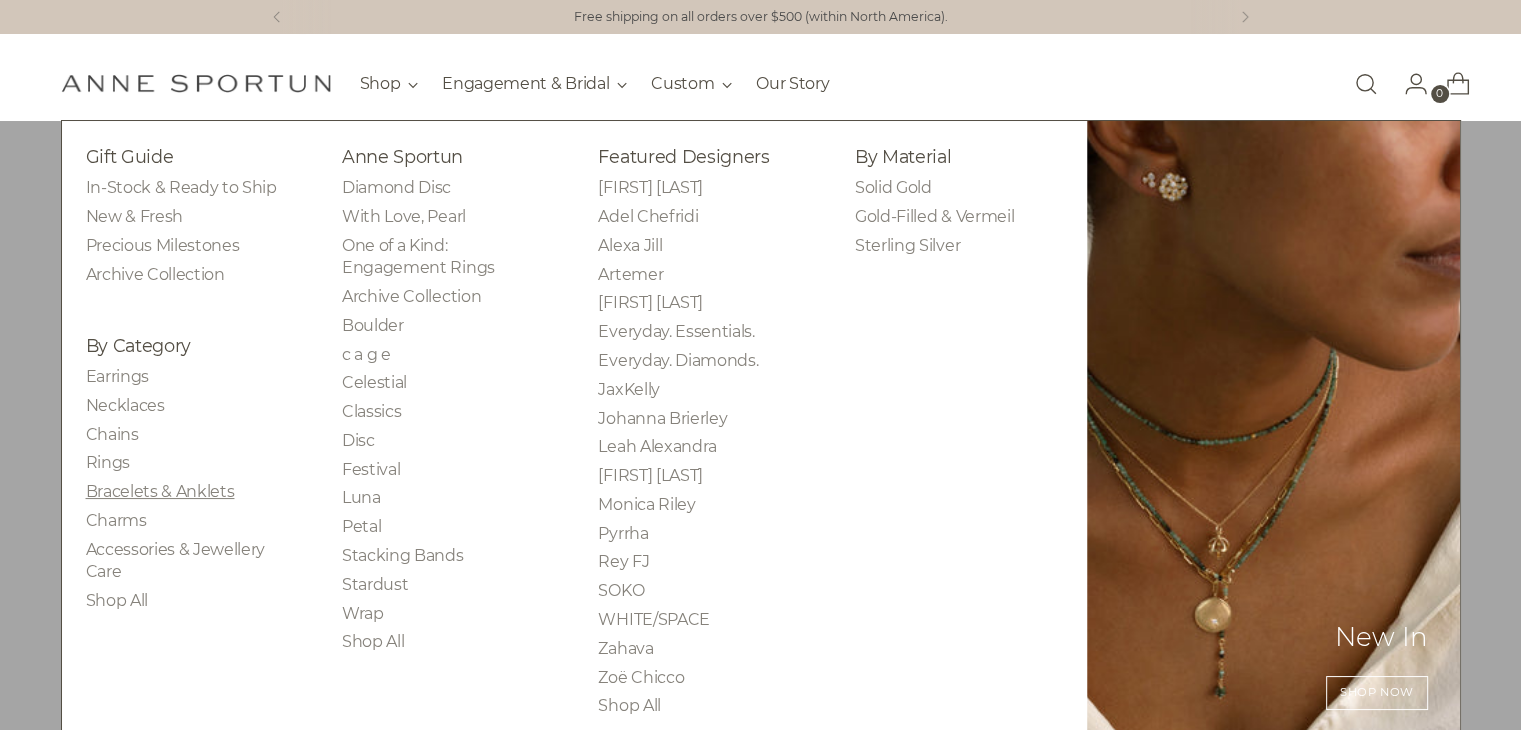 click on "Bracelets & Anklets" at bounding box center [160, 491] 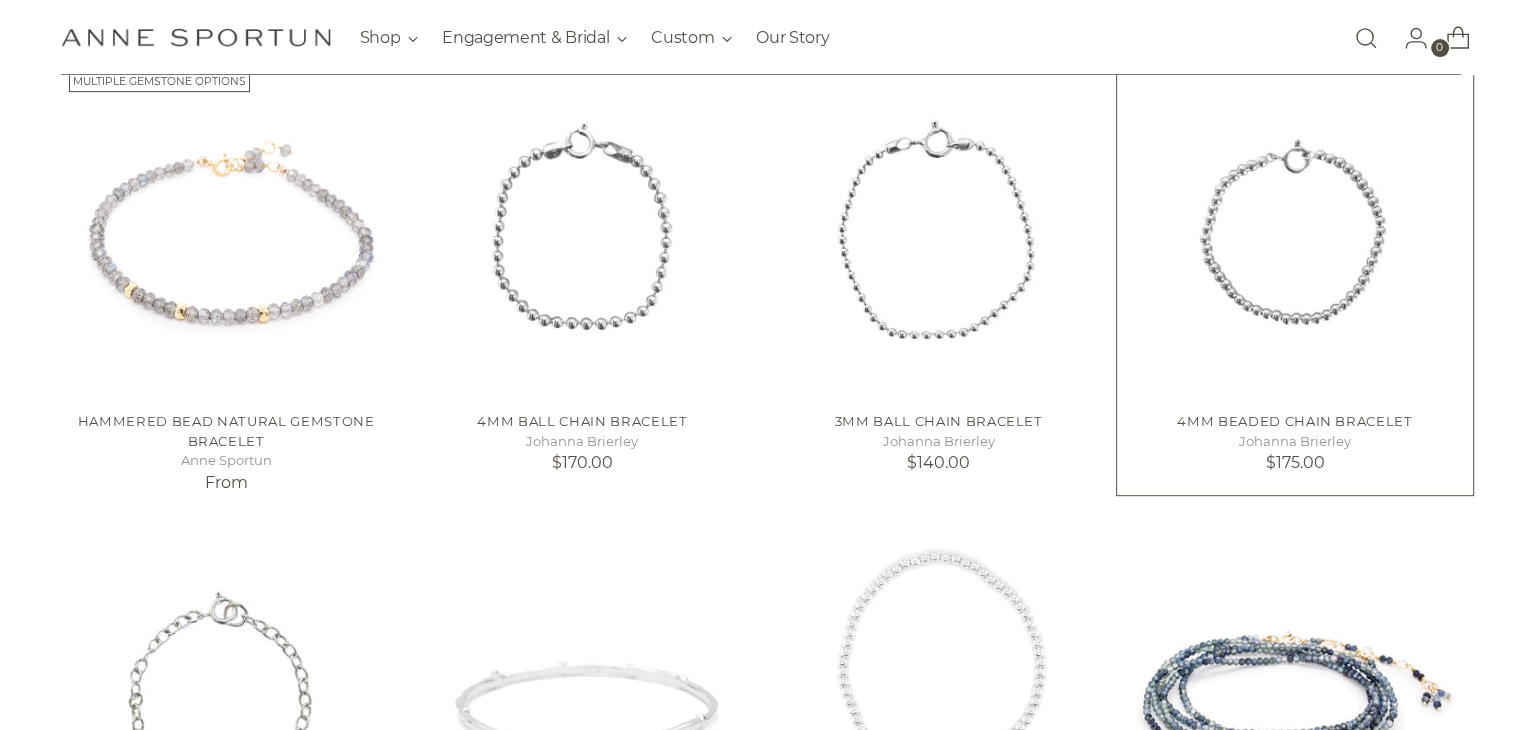 scroll, scrollTop: 896, scrollLeft: 0, axis: vertical 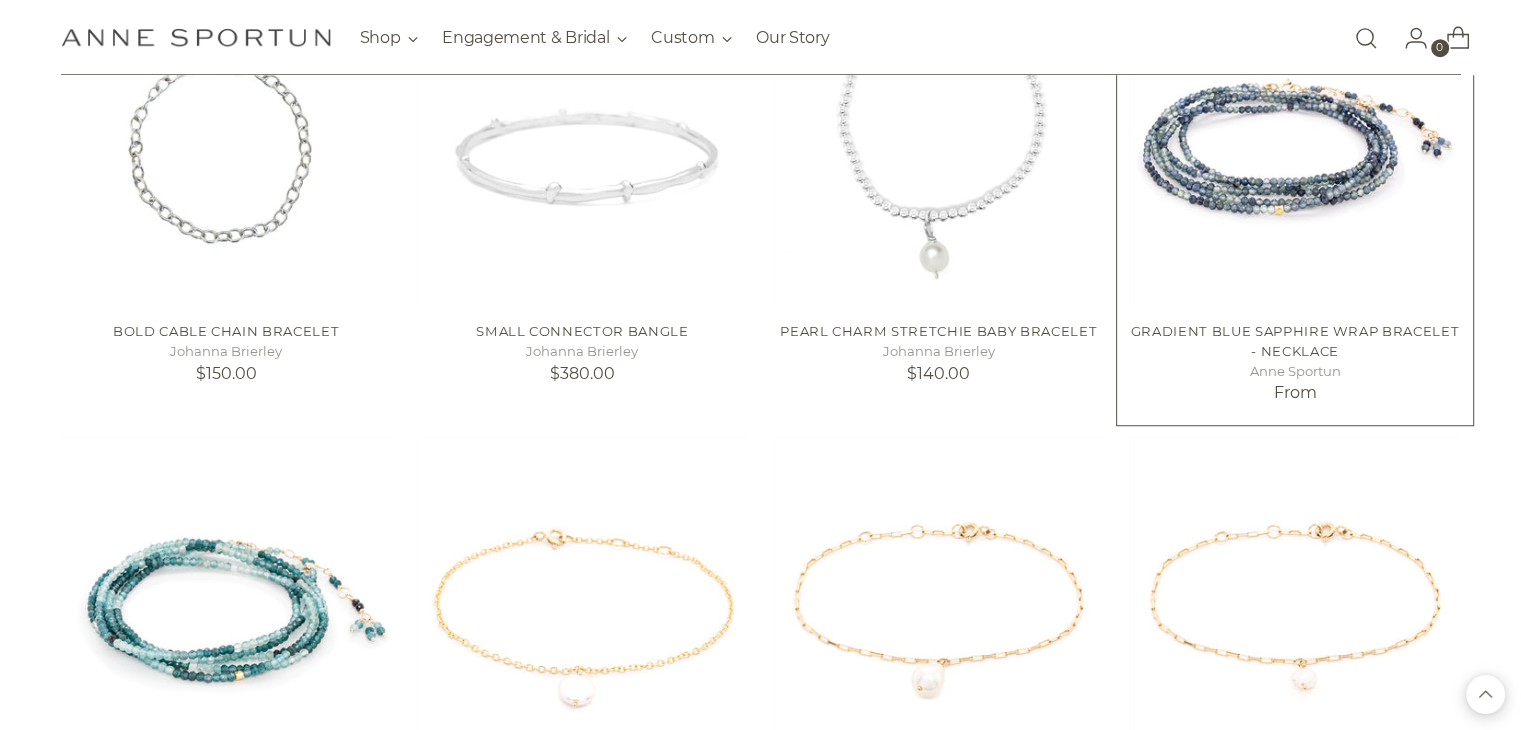 click on "Gradient Blue Sapphire Wrap Bracelet - Necklace" at bounding box center (1295, 341) 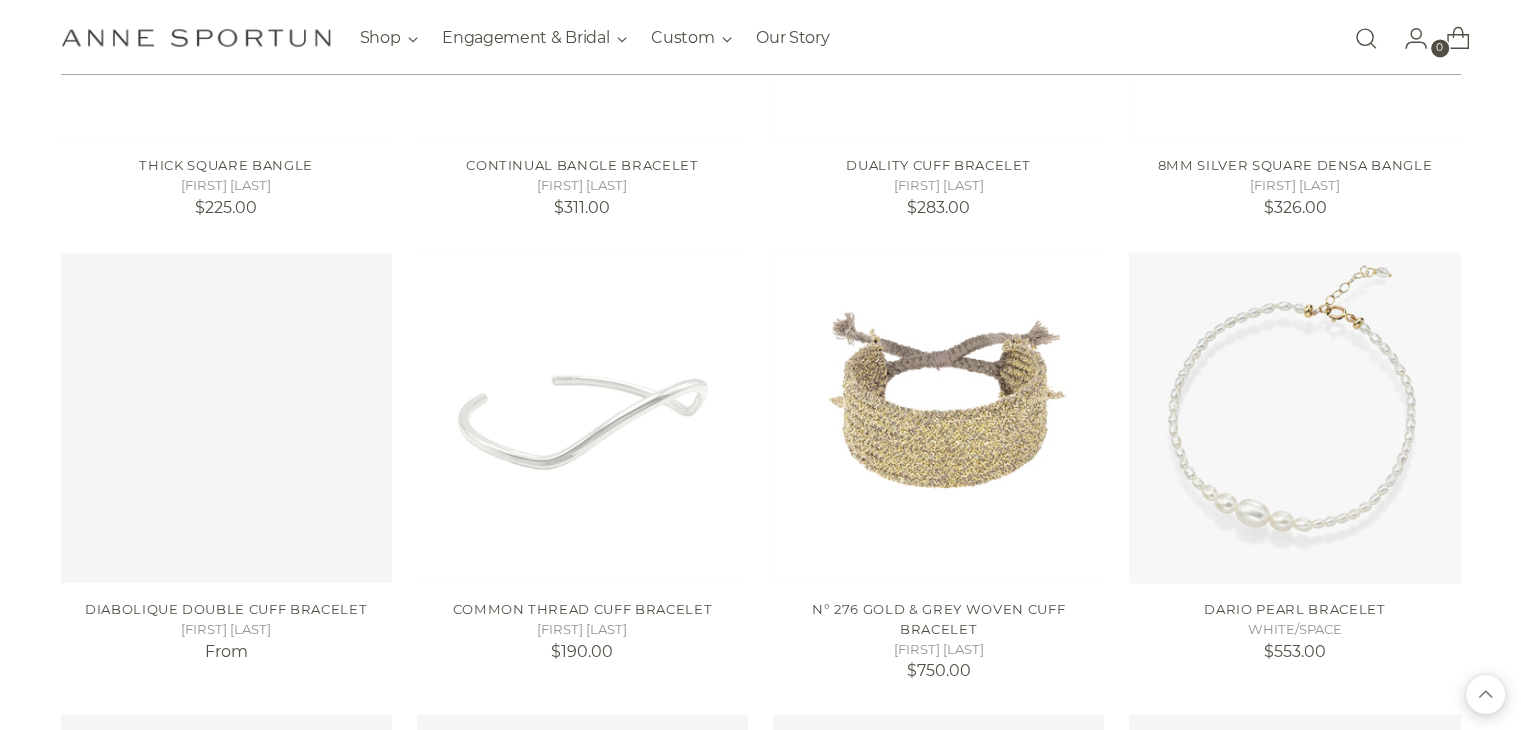 scroll, scrollTop: 3430, scrollLeft: 0, axis: vertical 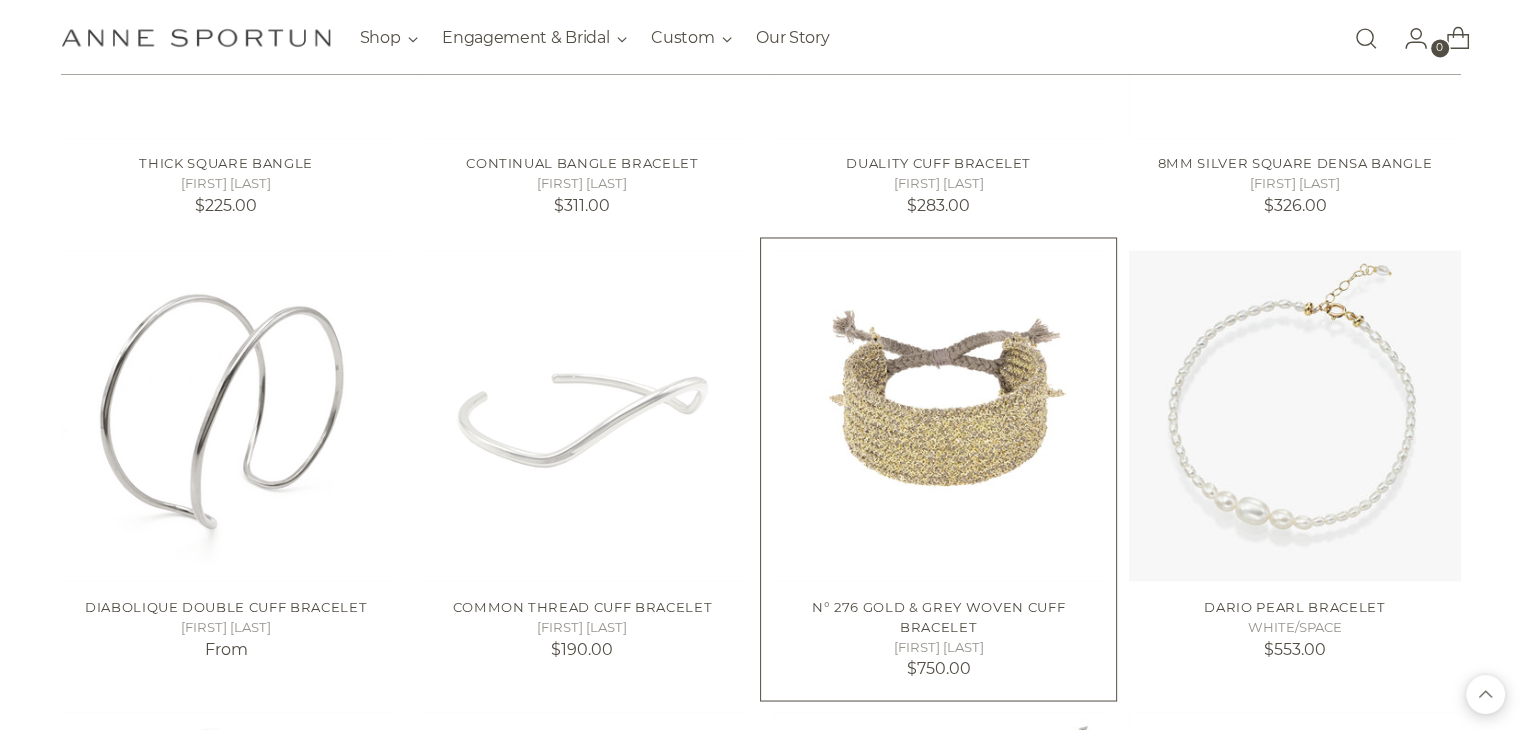click on "N° 276 Gold & Grey Woven Cuff Bracelet" at bounding box center (938, 616) 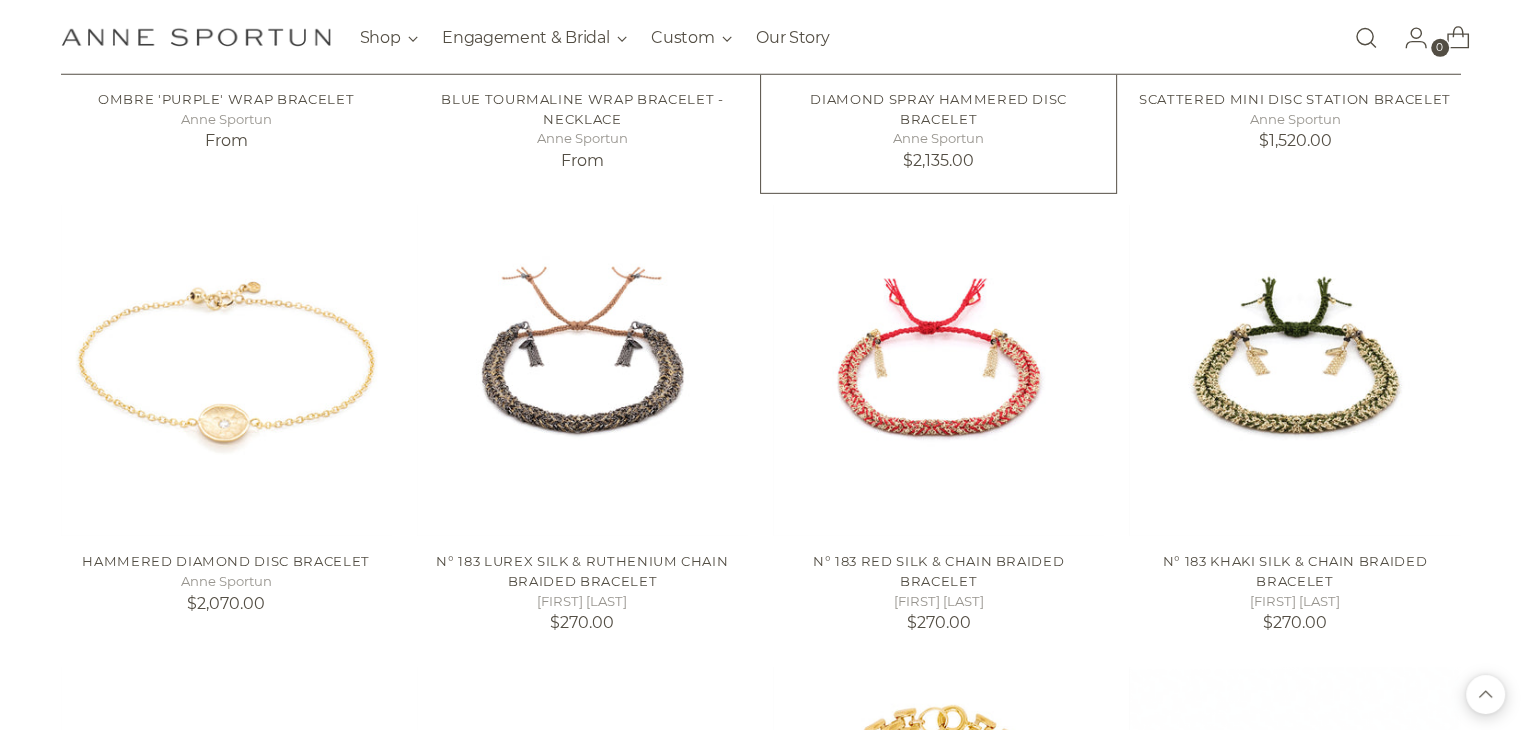 scroll, scrollTop: 6220, scrollLeft: 0, axis: vertical 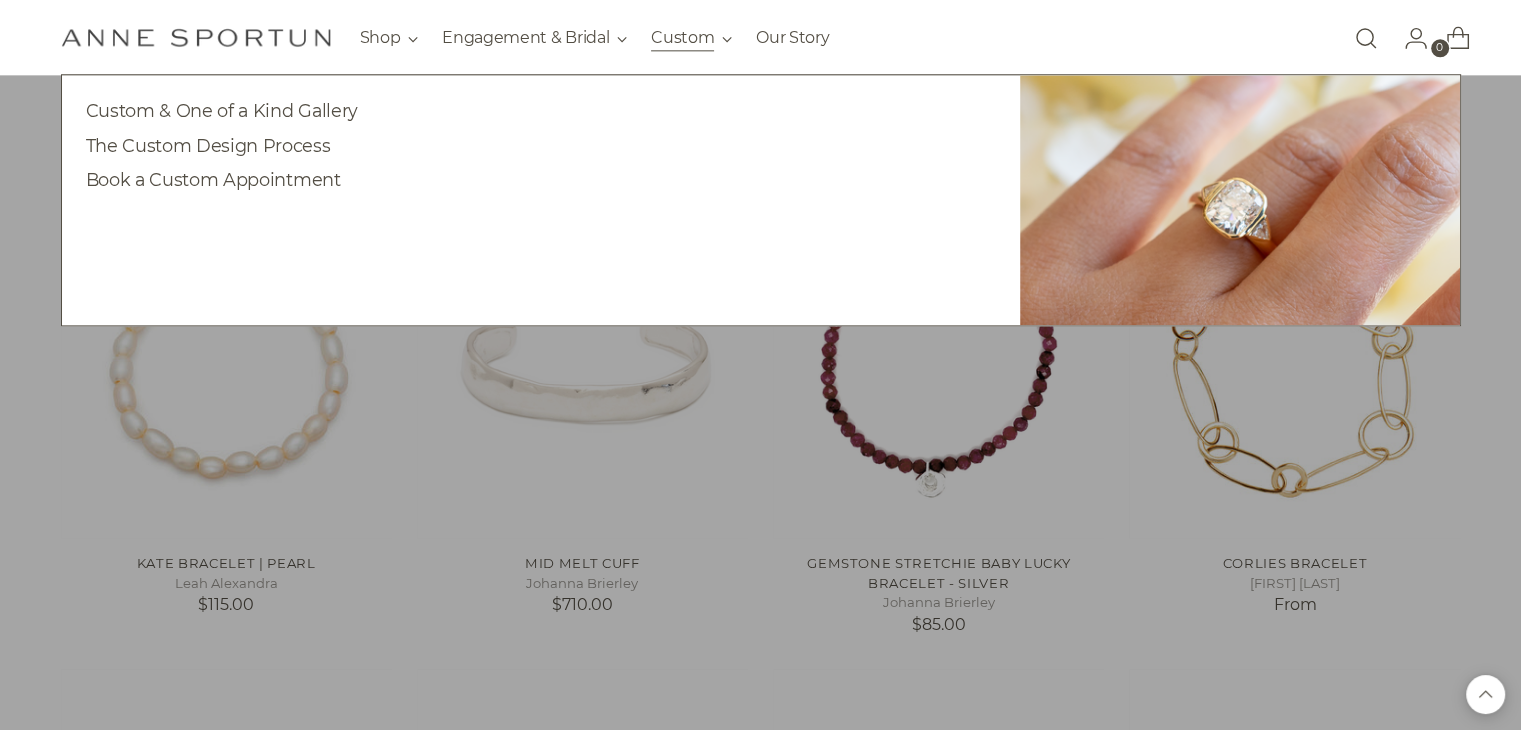 drag, startPoint x: 48, startPoint y: 610, endPoint x: 678, endPoint y: 41, distance: 848.91754 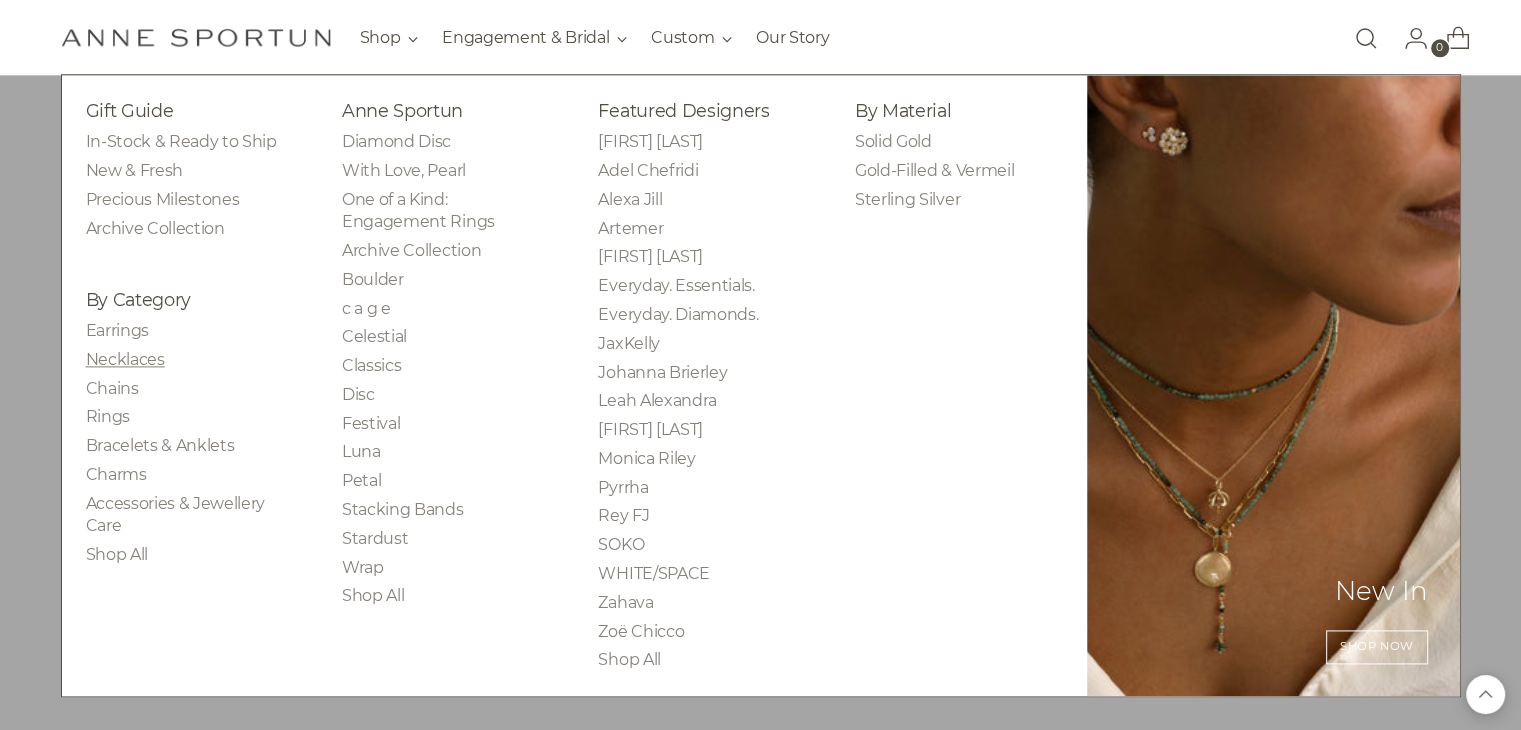click on "Necklaces" at bounding box center [125, 359] 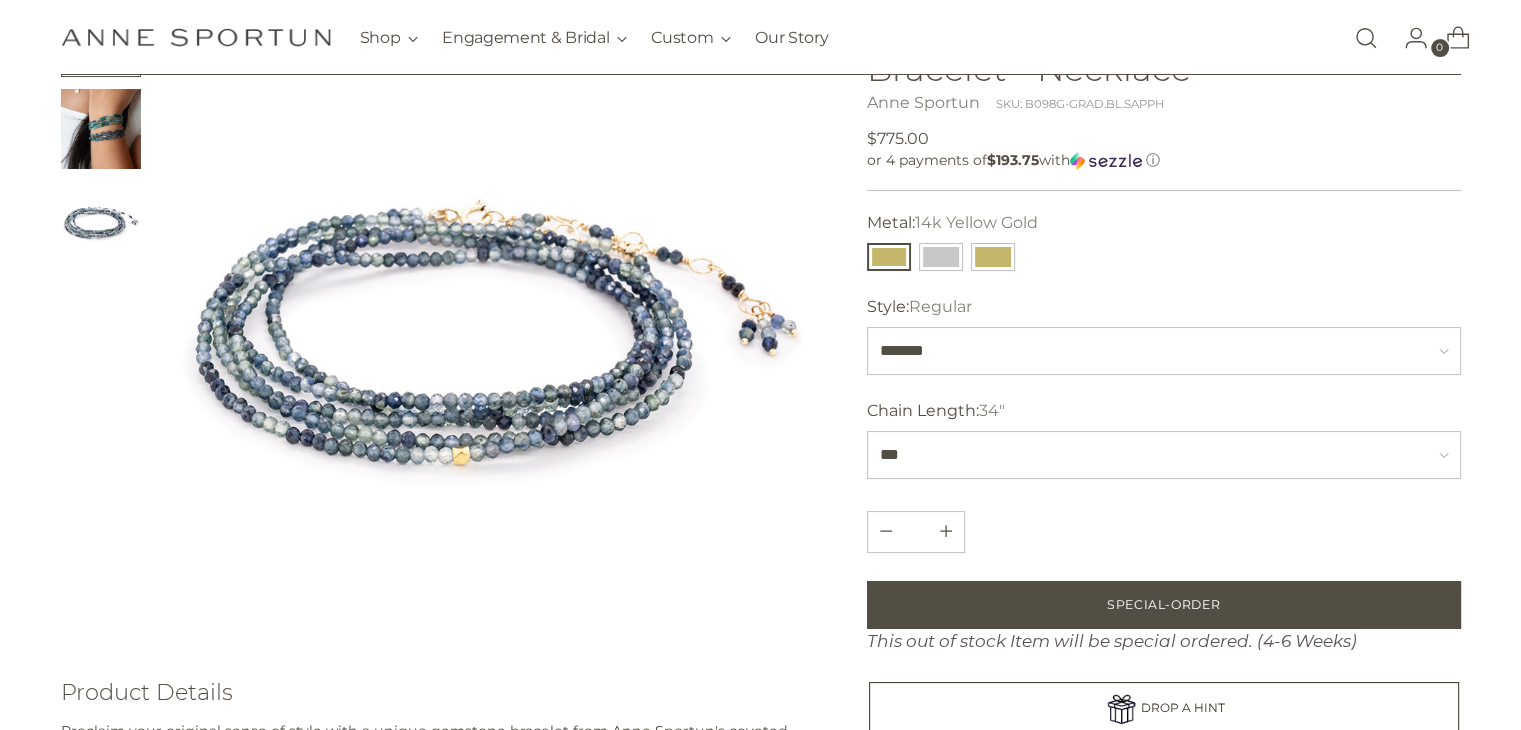 scroll, scrollTop: 203, scrollLeft: 0, axis: vertical 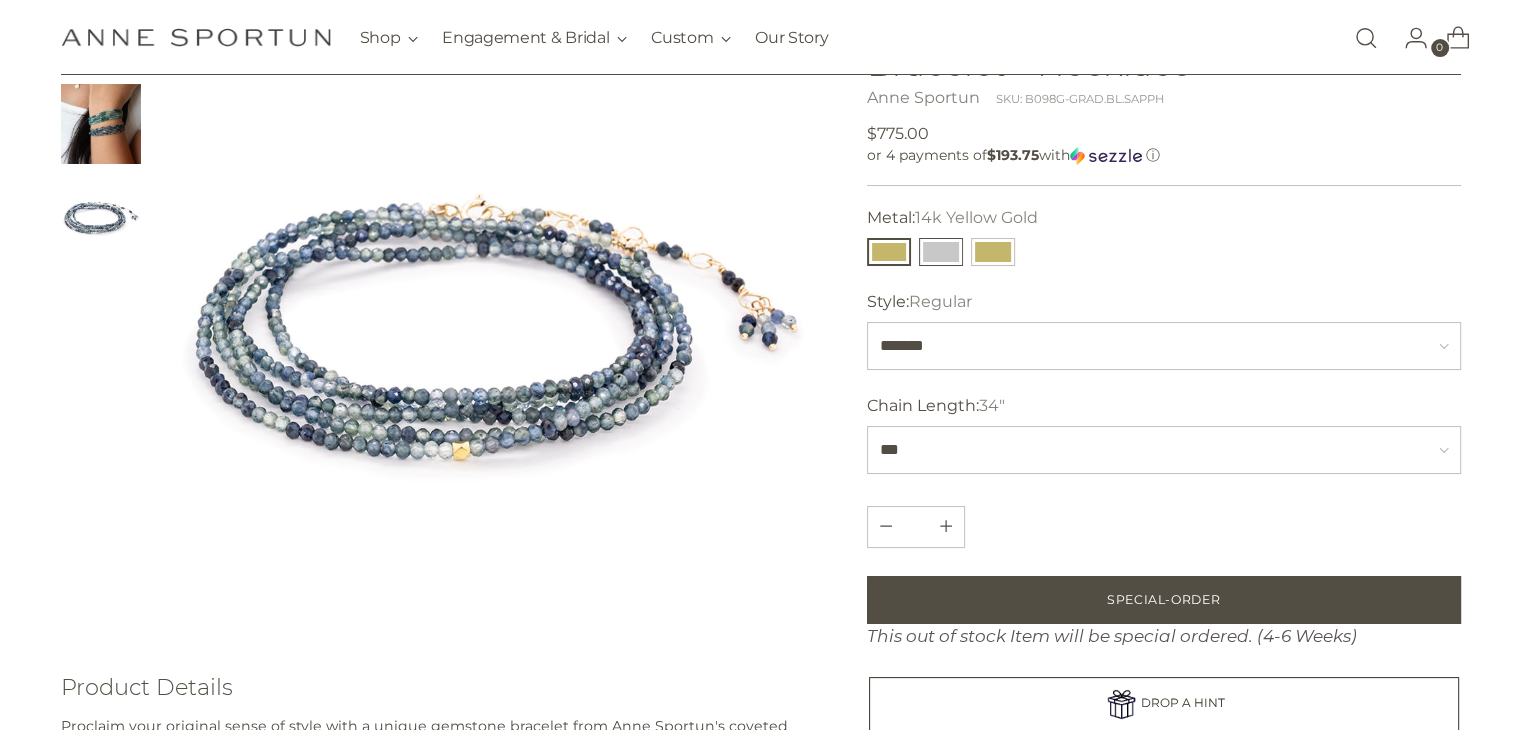 click at bounding box center [941, 252] 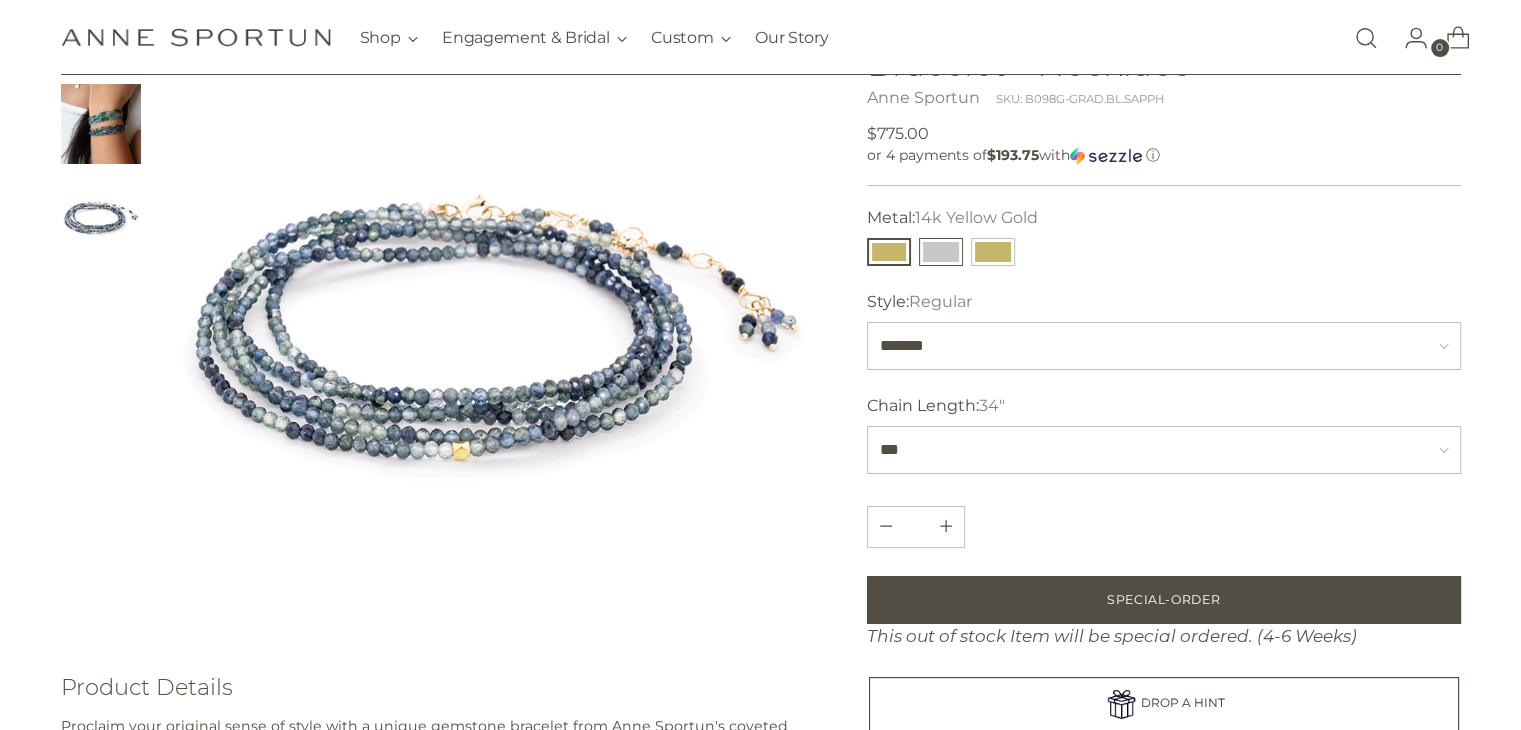 type 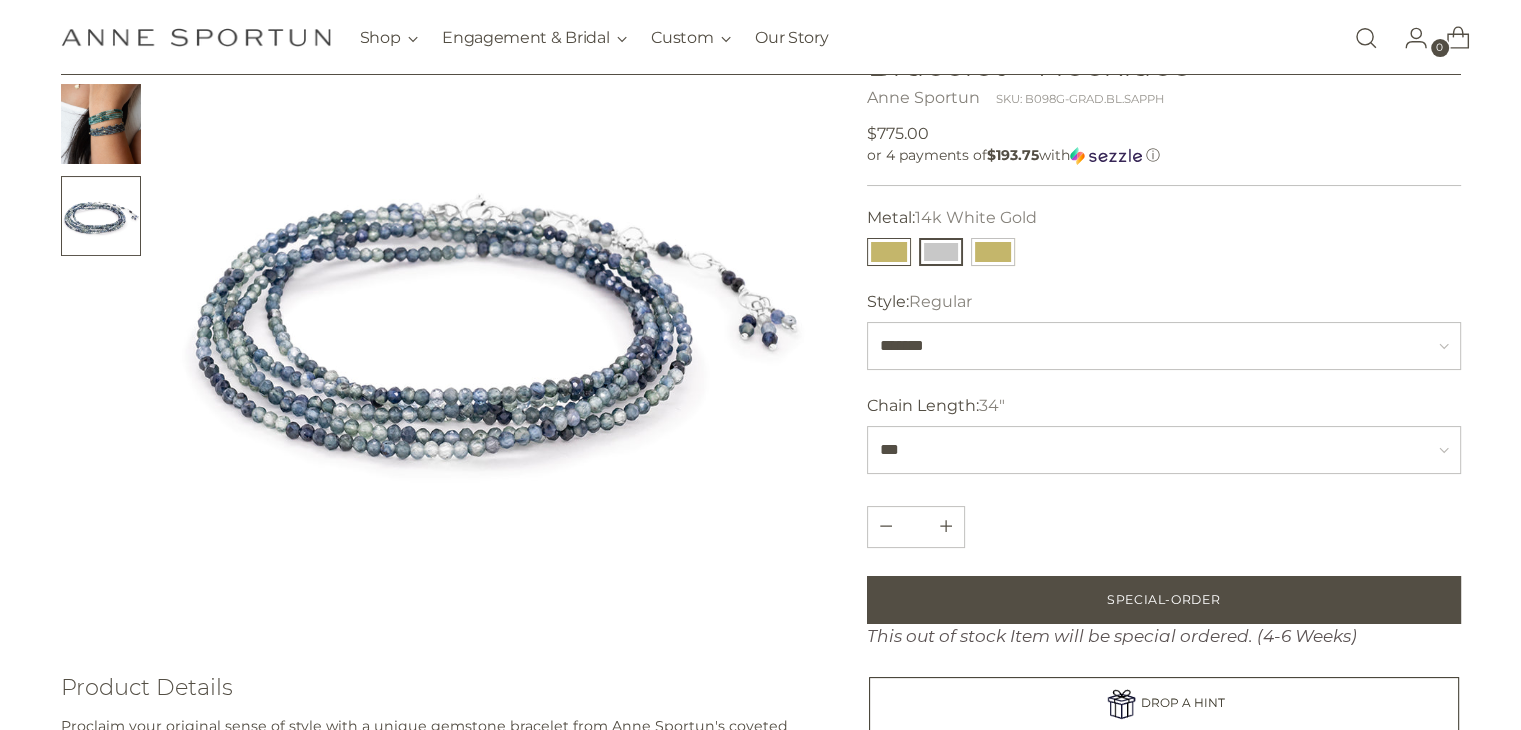 click at bounding box center (889, 252) 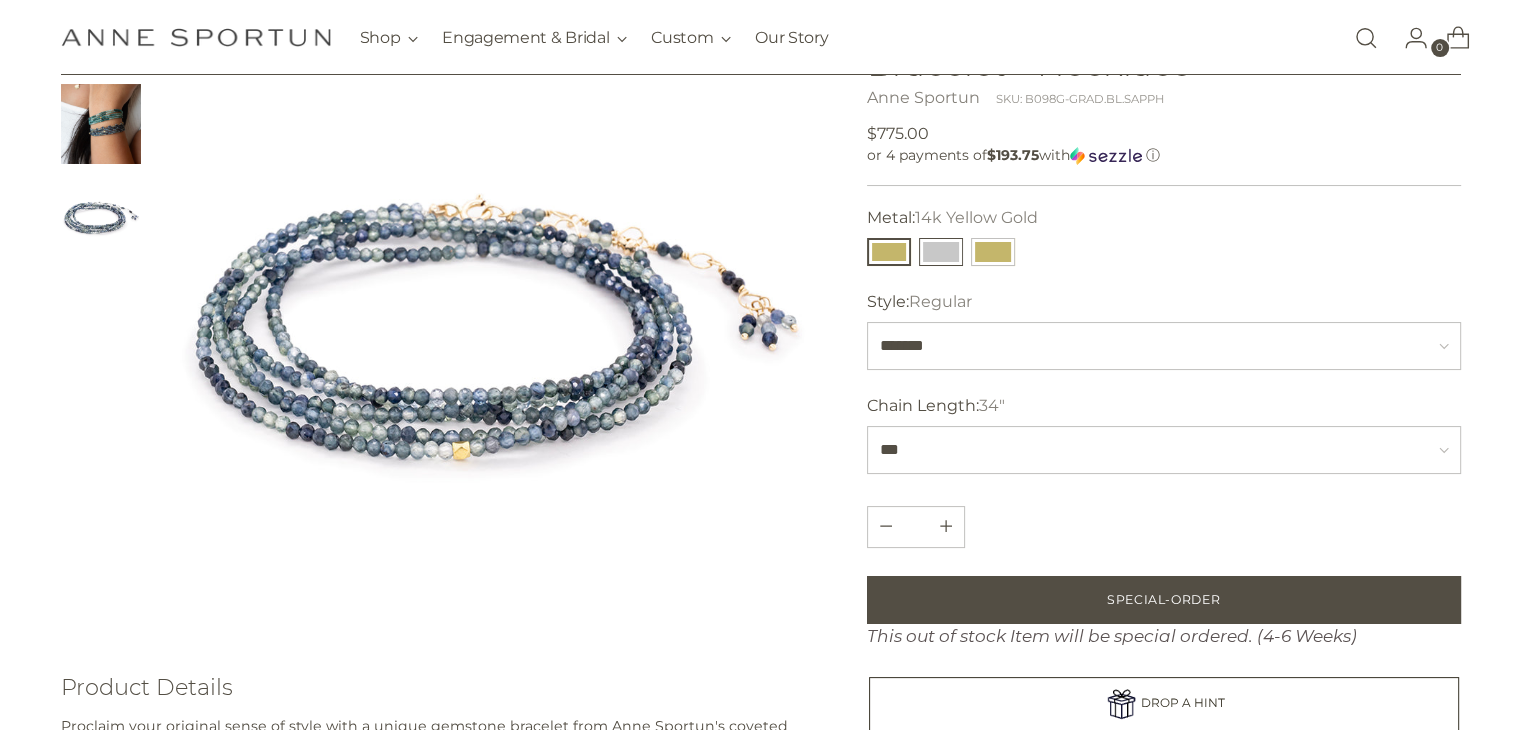 click at bounding box center (941, 252) 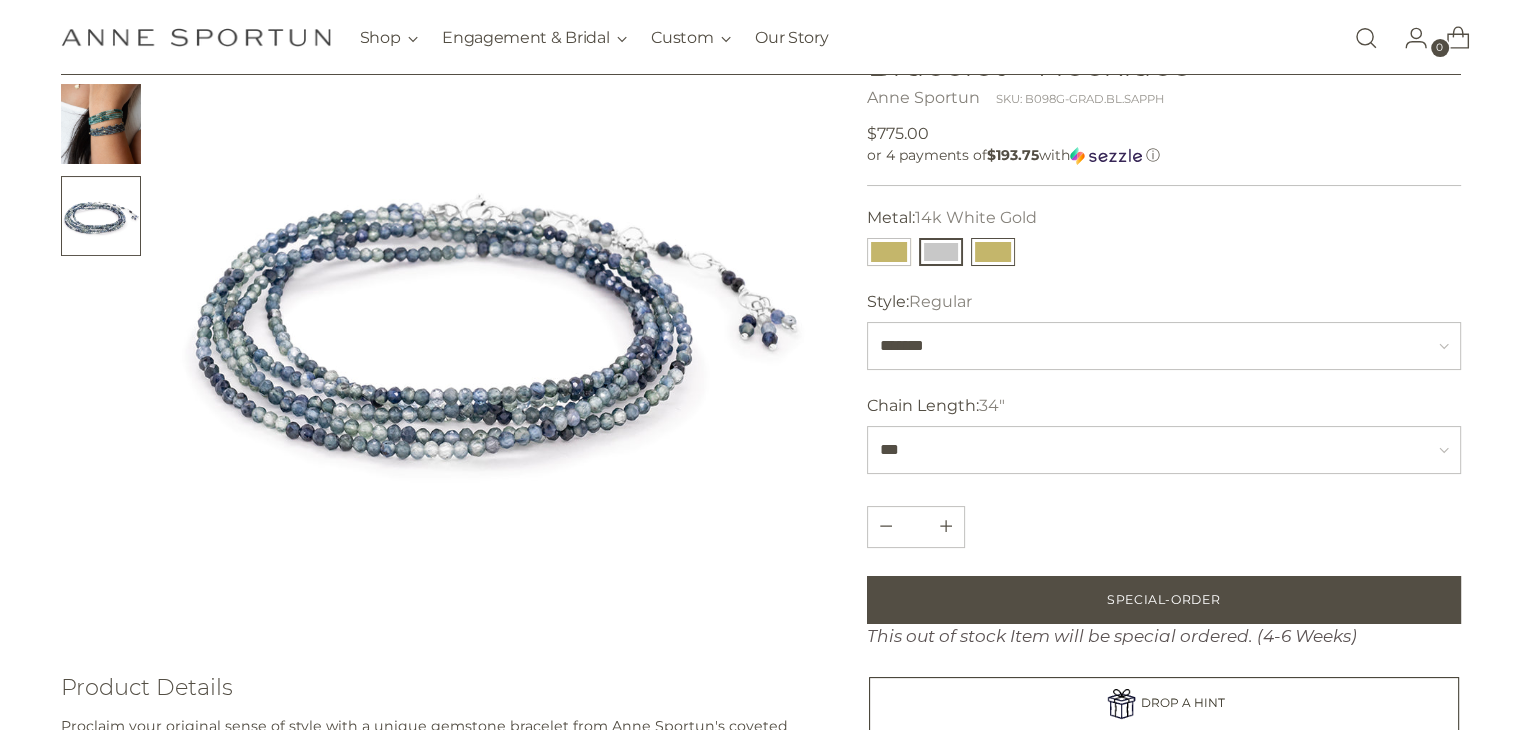 click at bounding box center [993, 252] 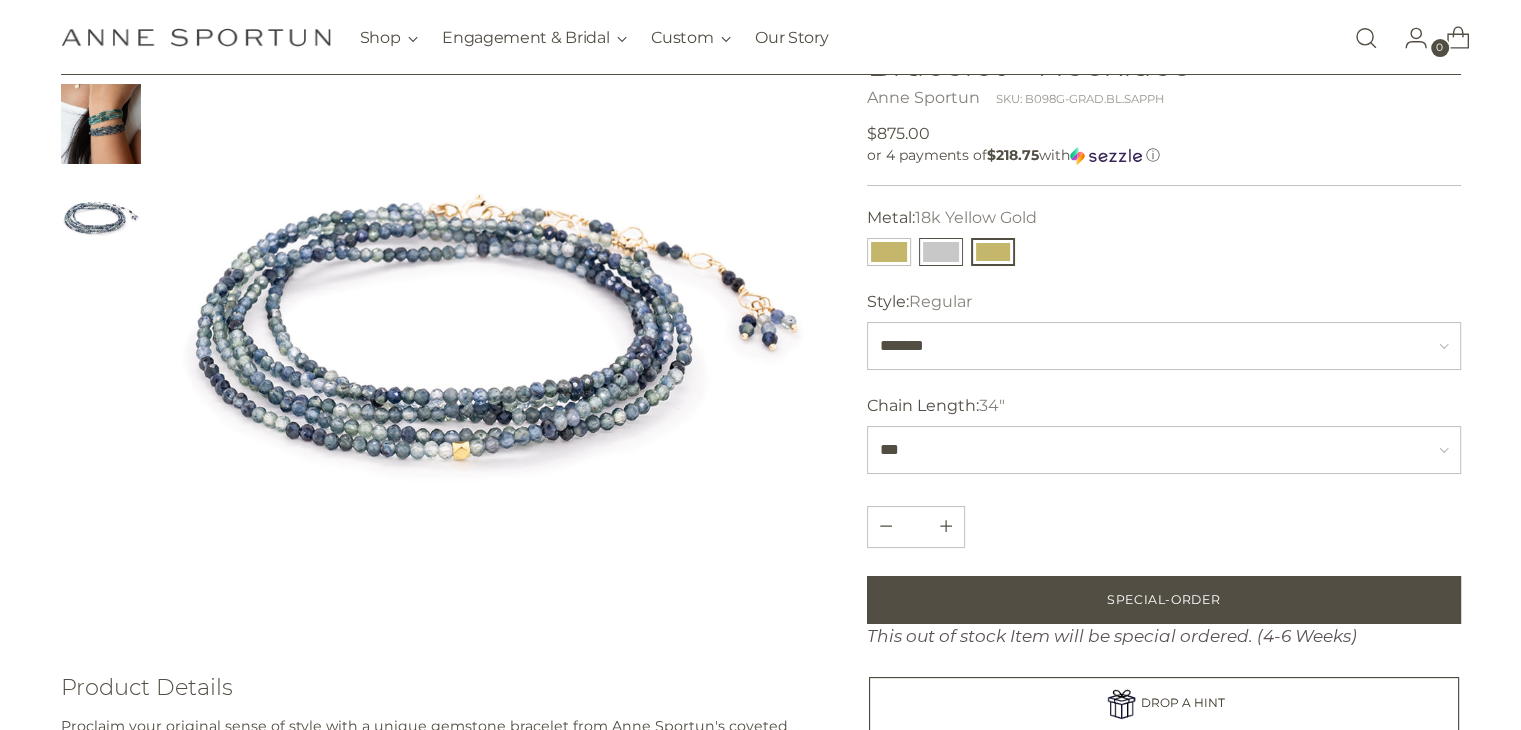 click at bounding box center (941, 252) 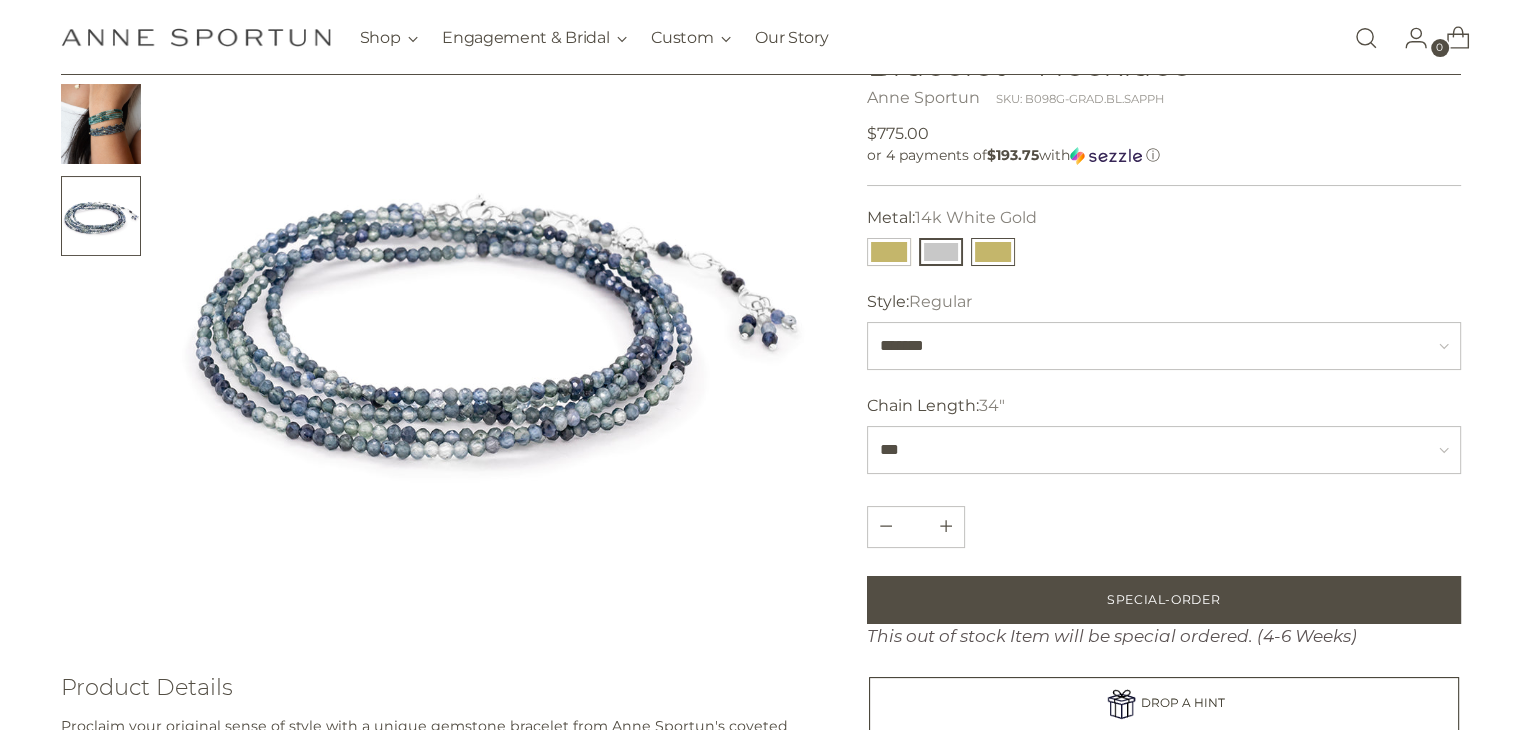 click at bounding box center (993, 252) 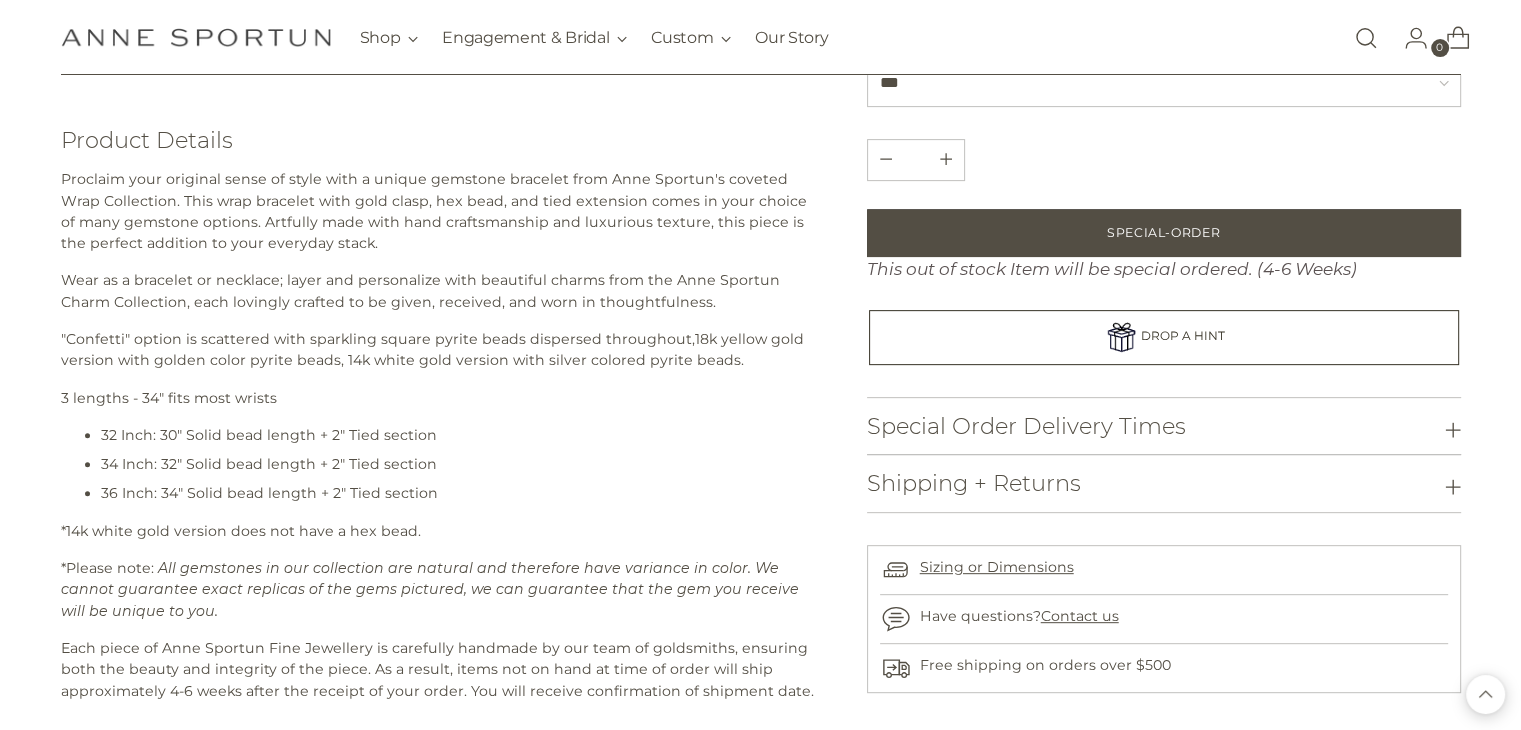 scroll, scrollTop: 751, scrollLeft: 0, axis: vertical 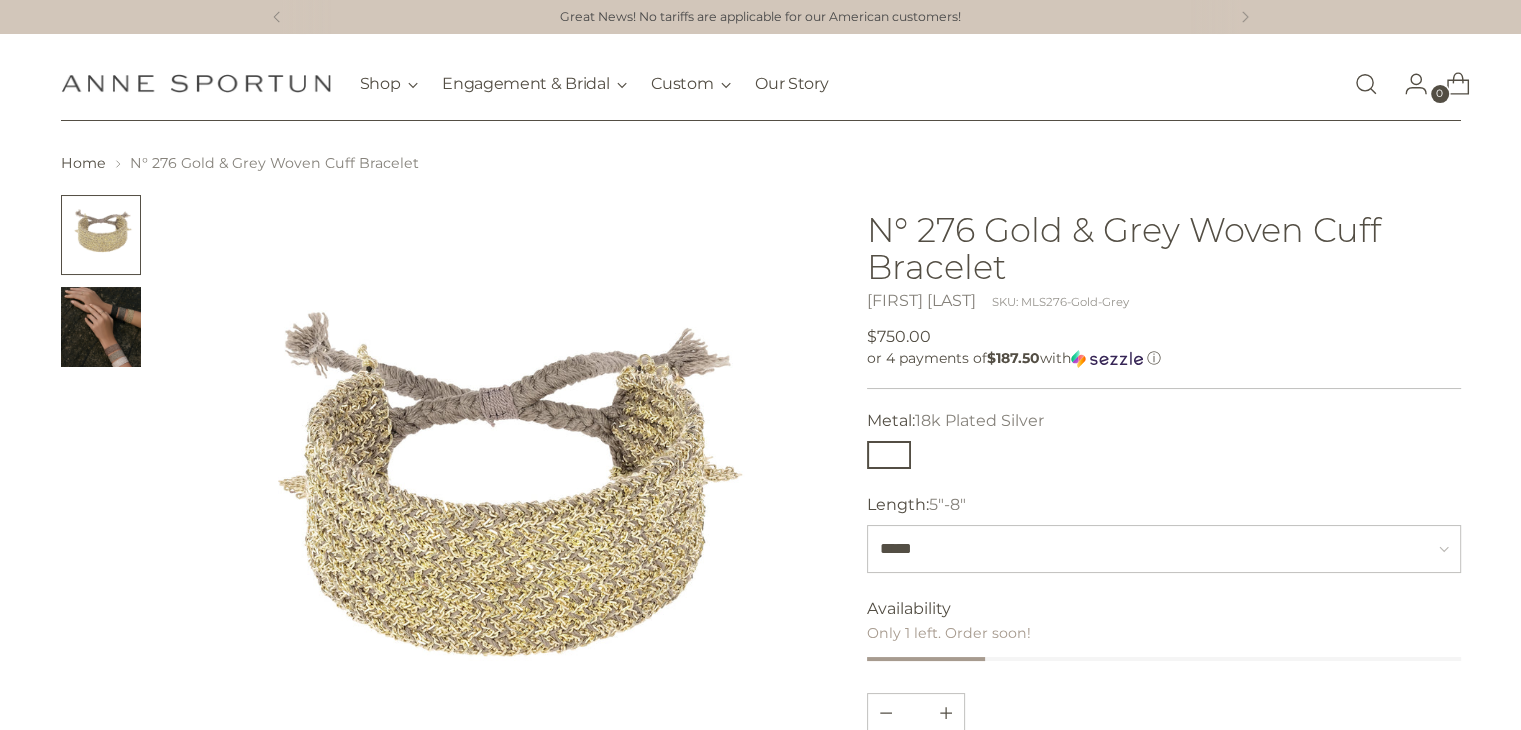 click at bounding box center [889, 455] 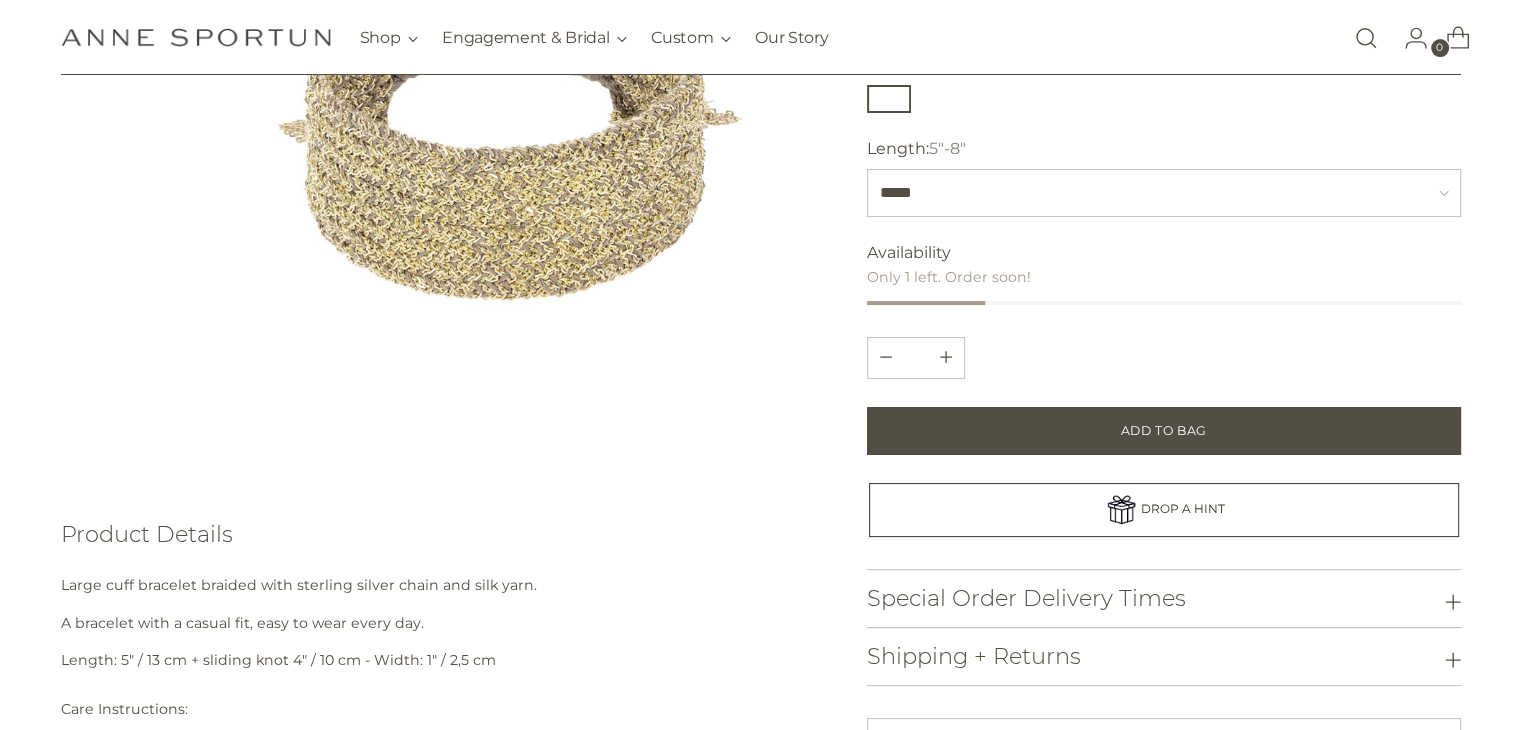 scroll, scrollTop: 350, scrollLeft: 0, axis: vertical 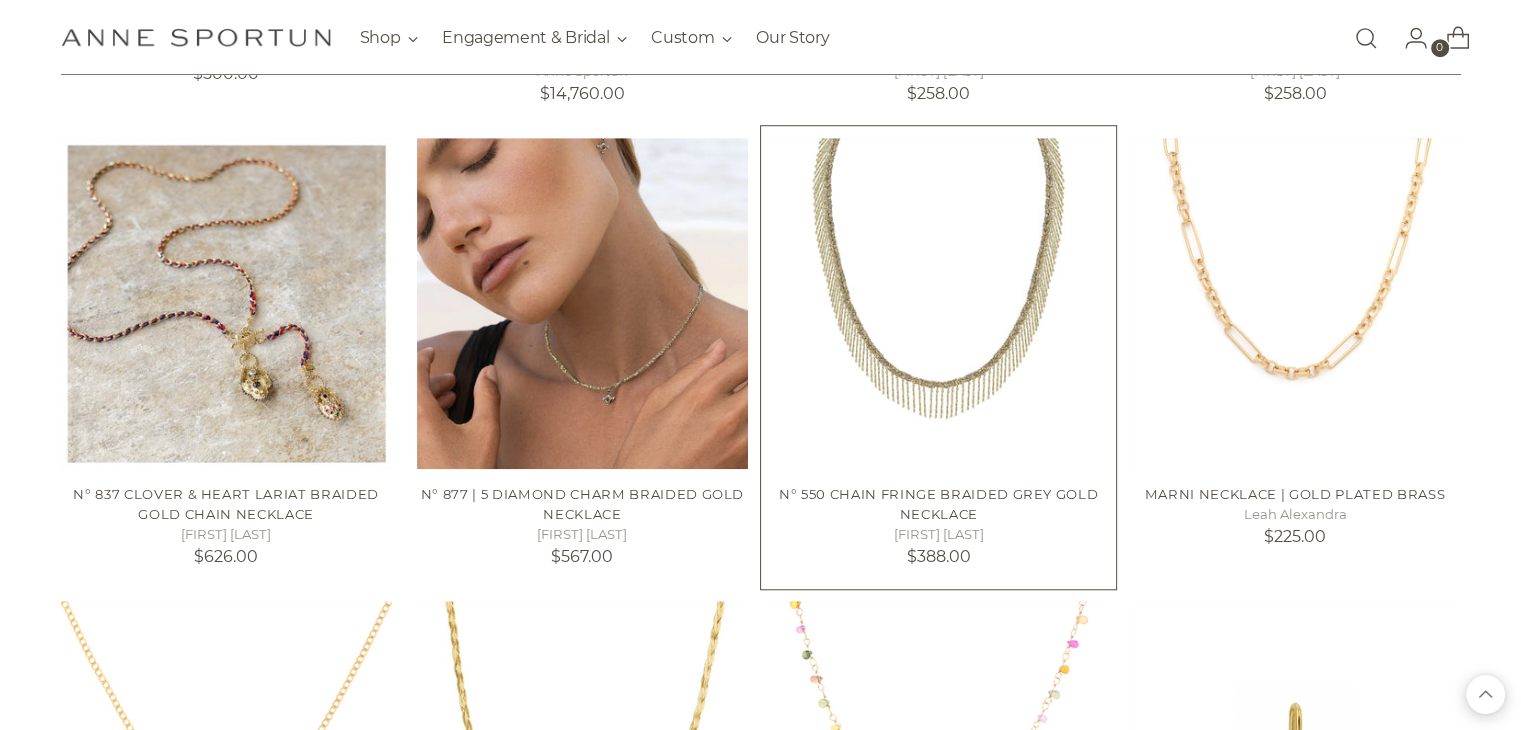 click at bounding box center (0, 0) 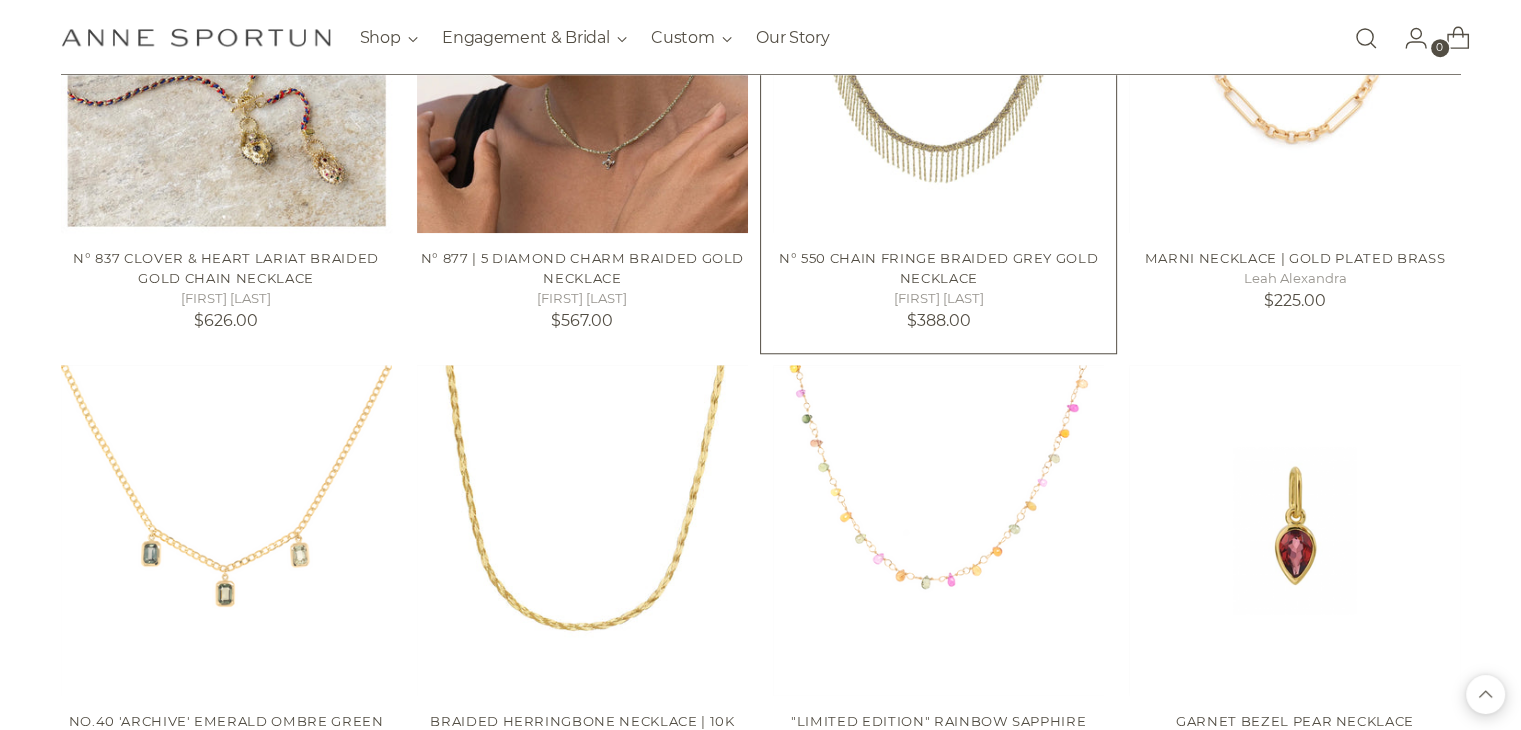 scroll, scrollTop: 9324, scrollLeft: 0, axis: vertical 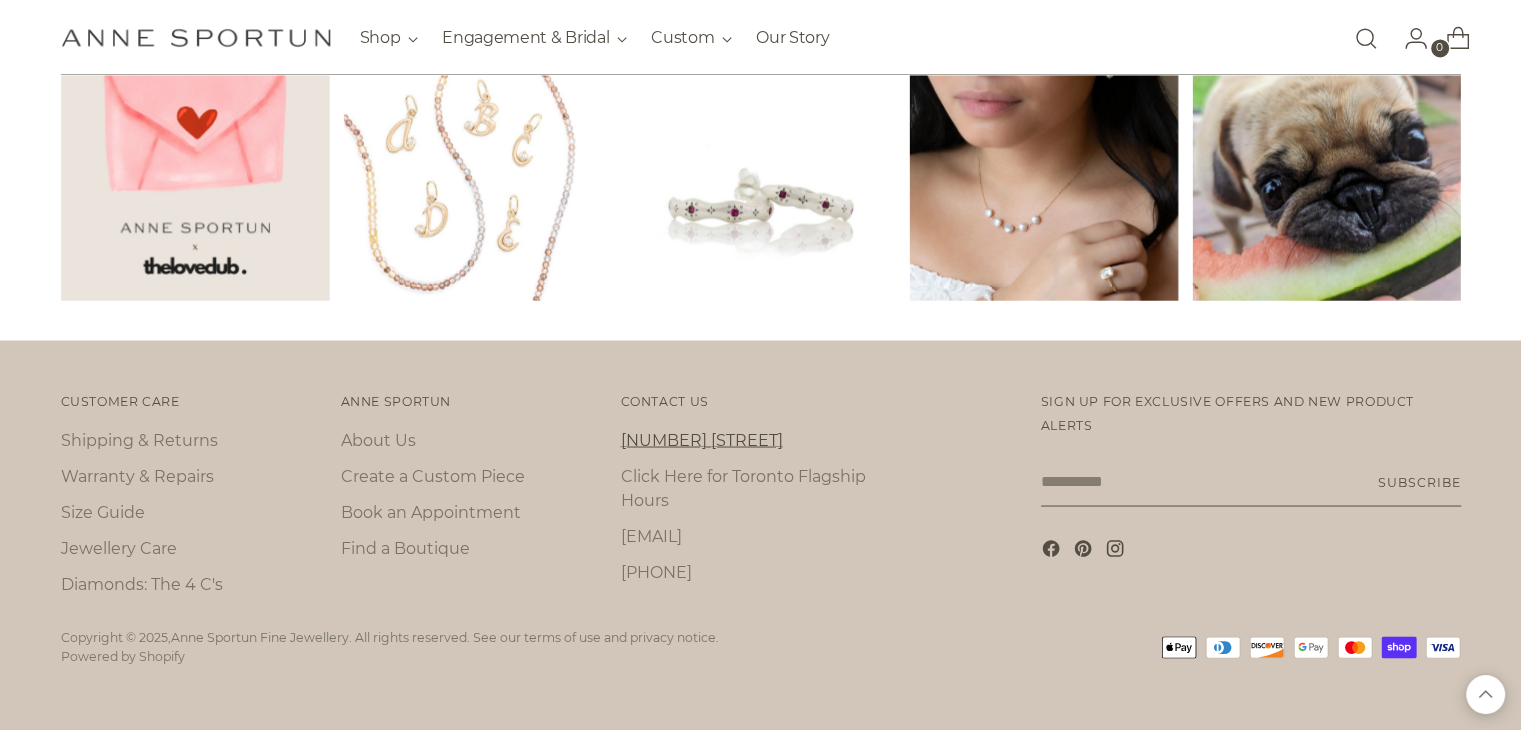click on "[NUMBER] [STREET]" at bounding box center (702, 439) 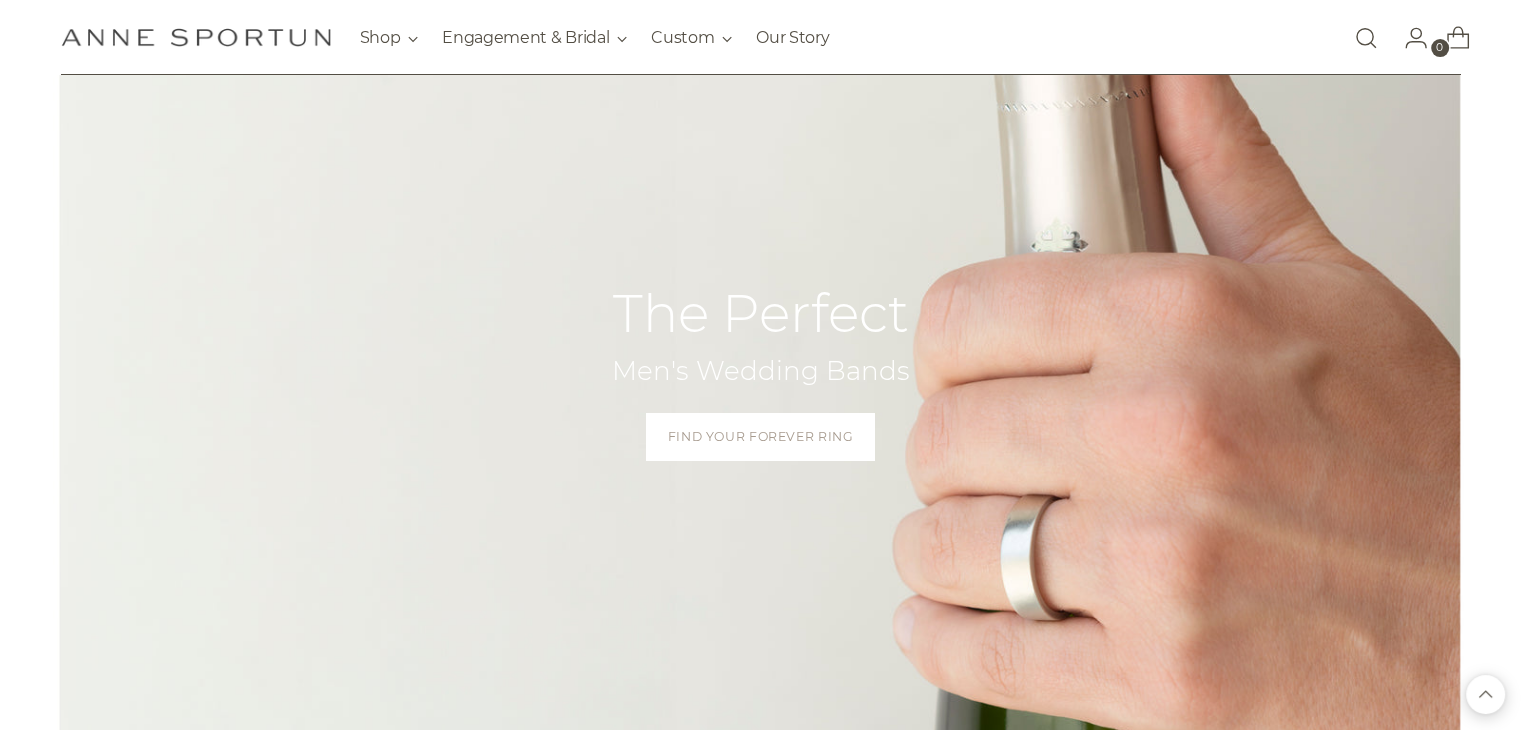 scroll, scrollTop: 0, scrollLeft: 0, axis: both 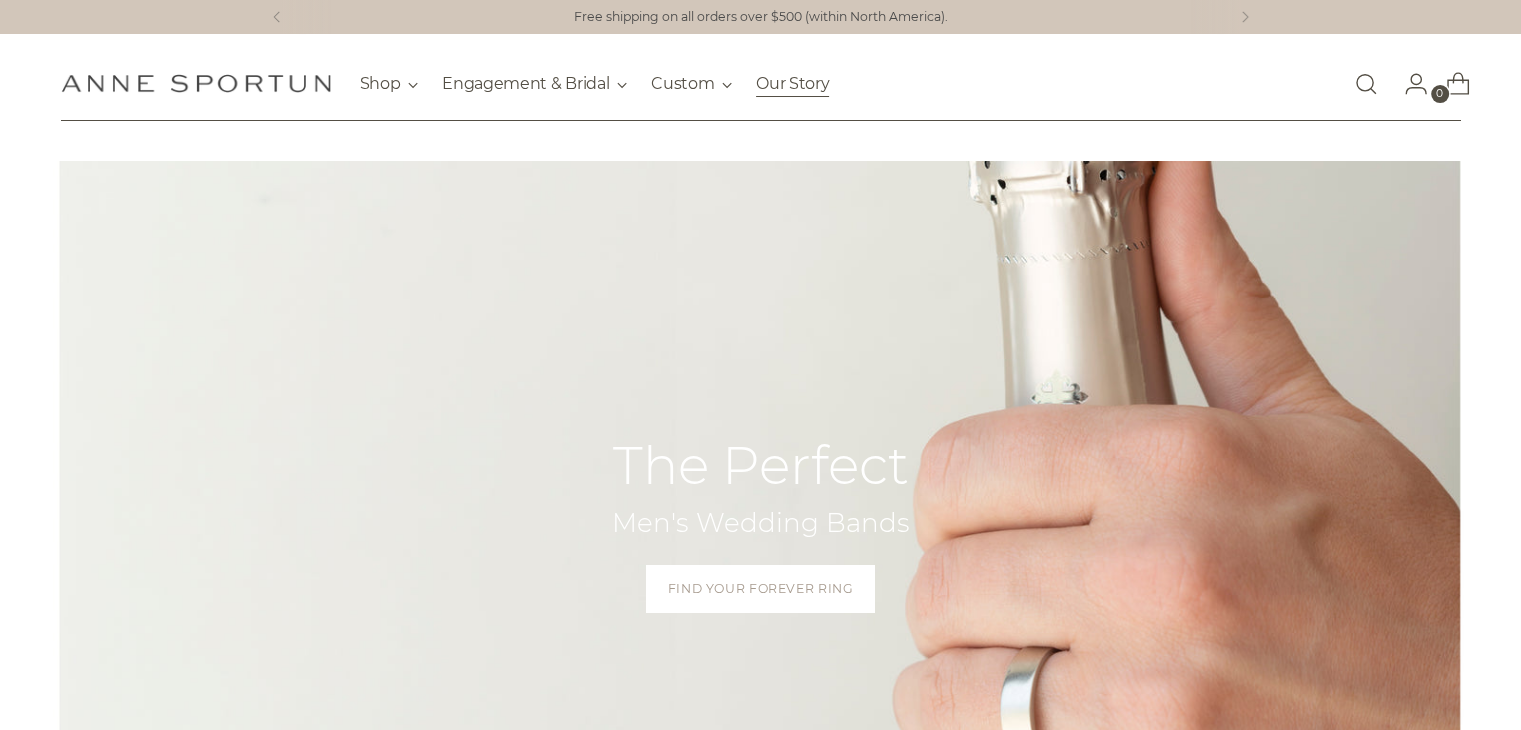 click on "Our Story" at bounding box center [792, 84] 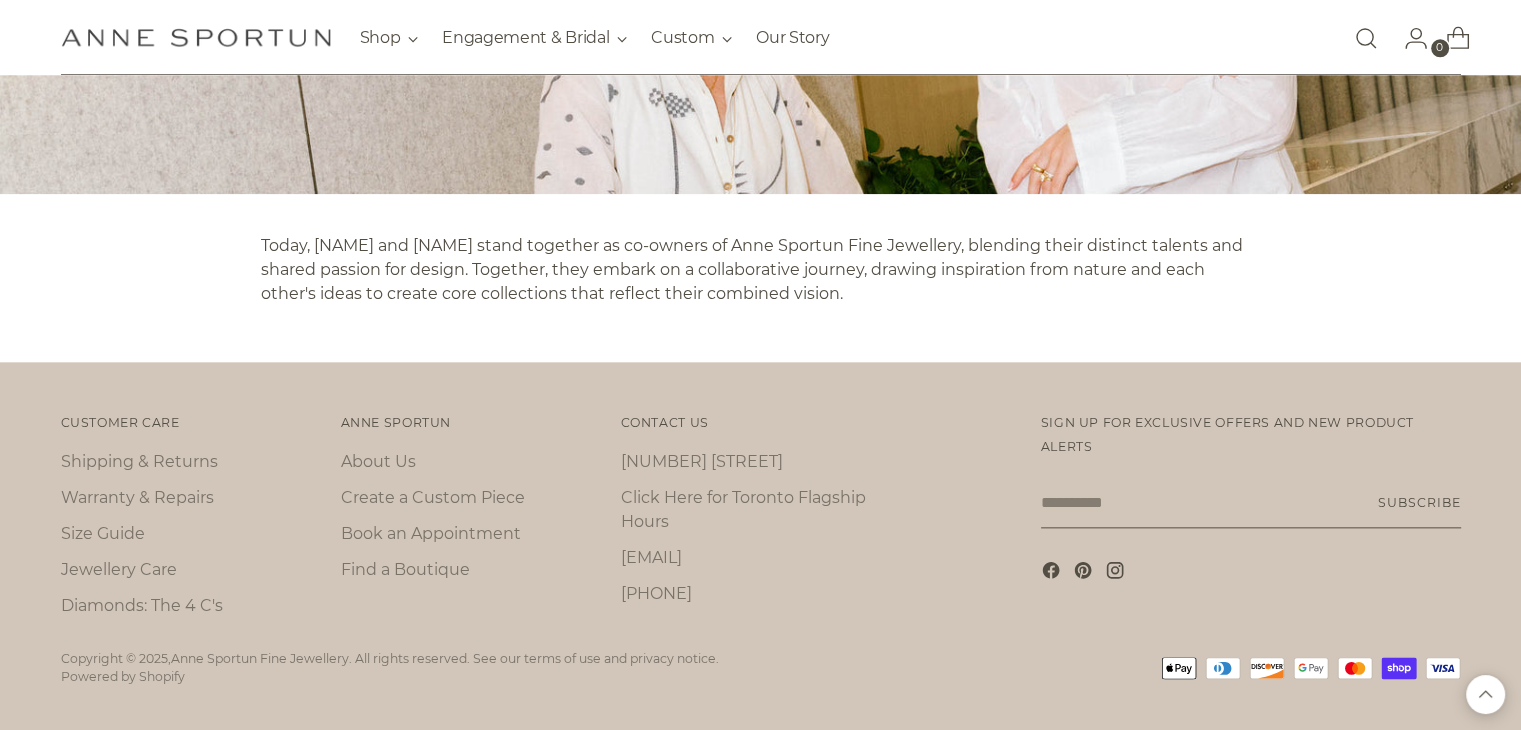 scroll, scrollTop: 2198, scrollLeft: 0, axis: vertical 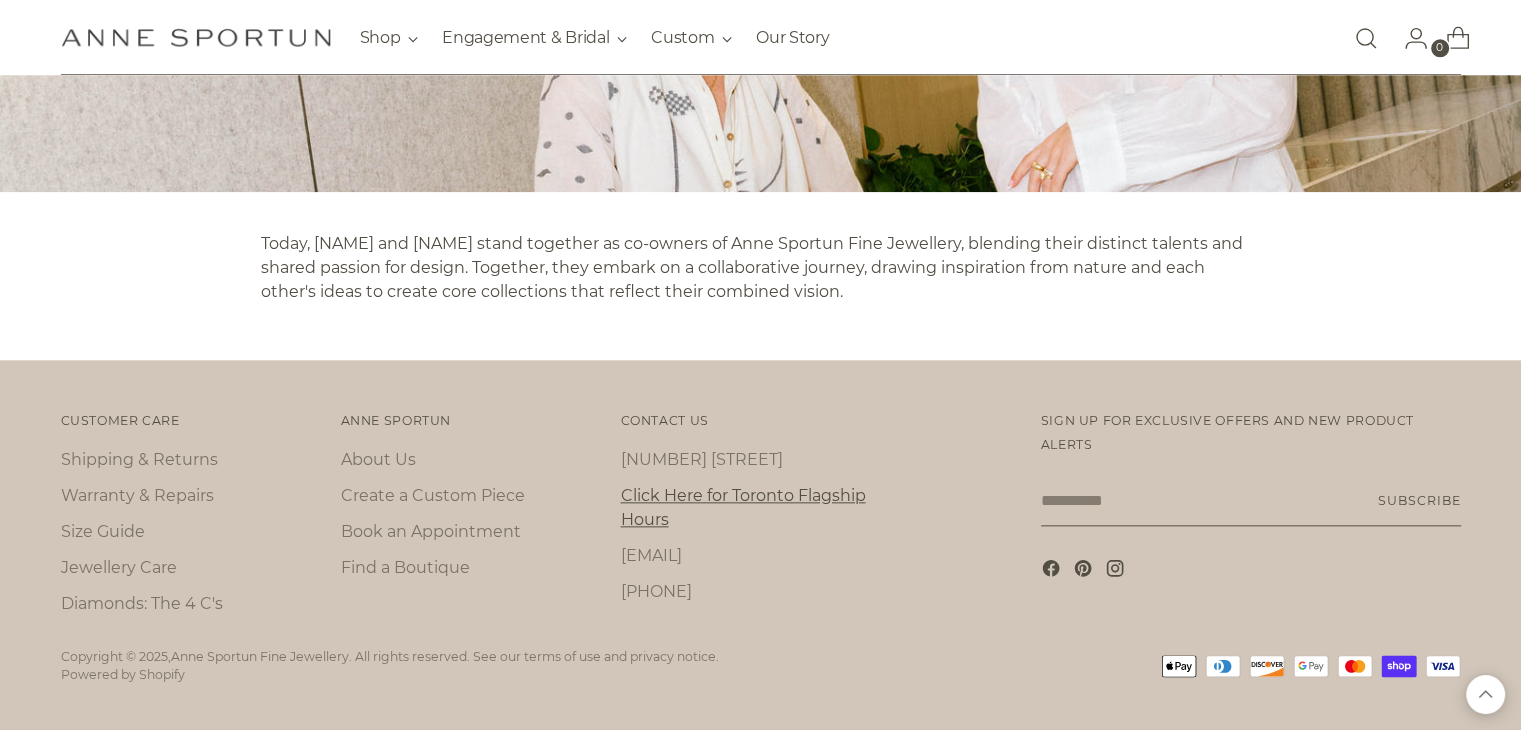 click on "Click Here for Toronto Flagship Hours" at bounding box center [743, 507] 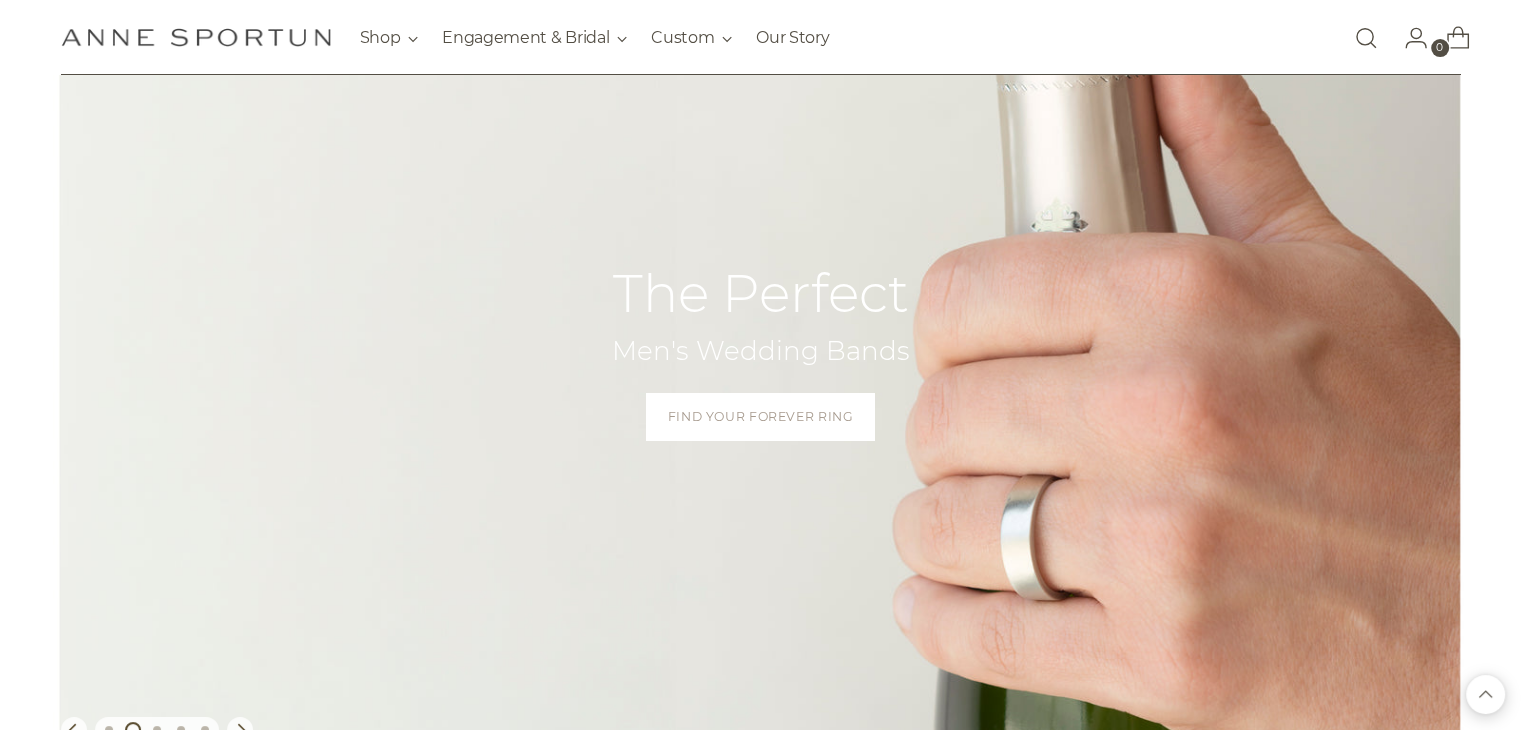 scroll, scrollTop: 0, scrollLeft: 0, axis: both 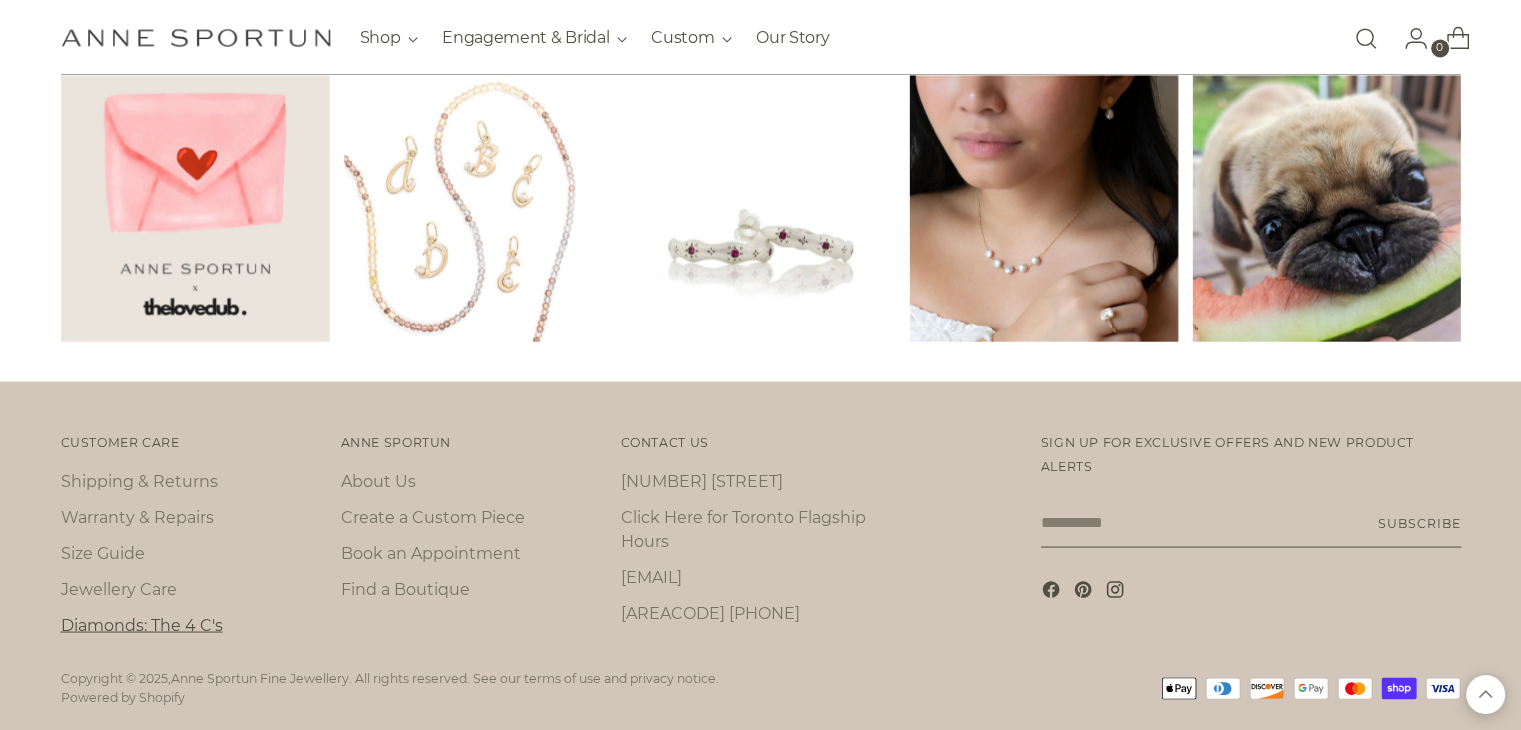 click on "Diamonds: The 4 C's" at bounding box center (142, 624) 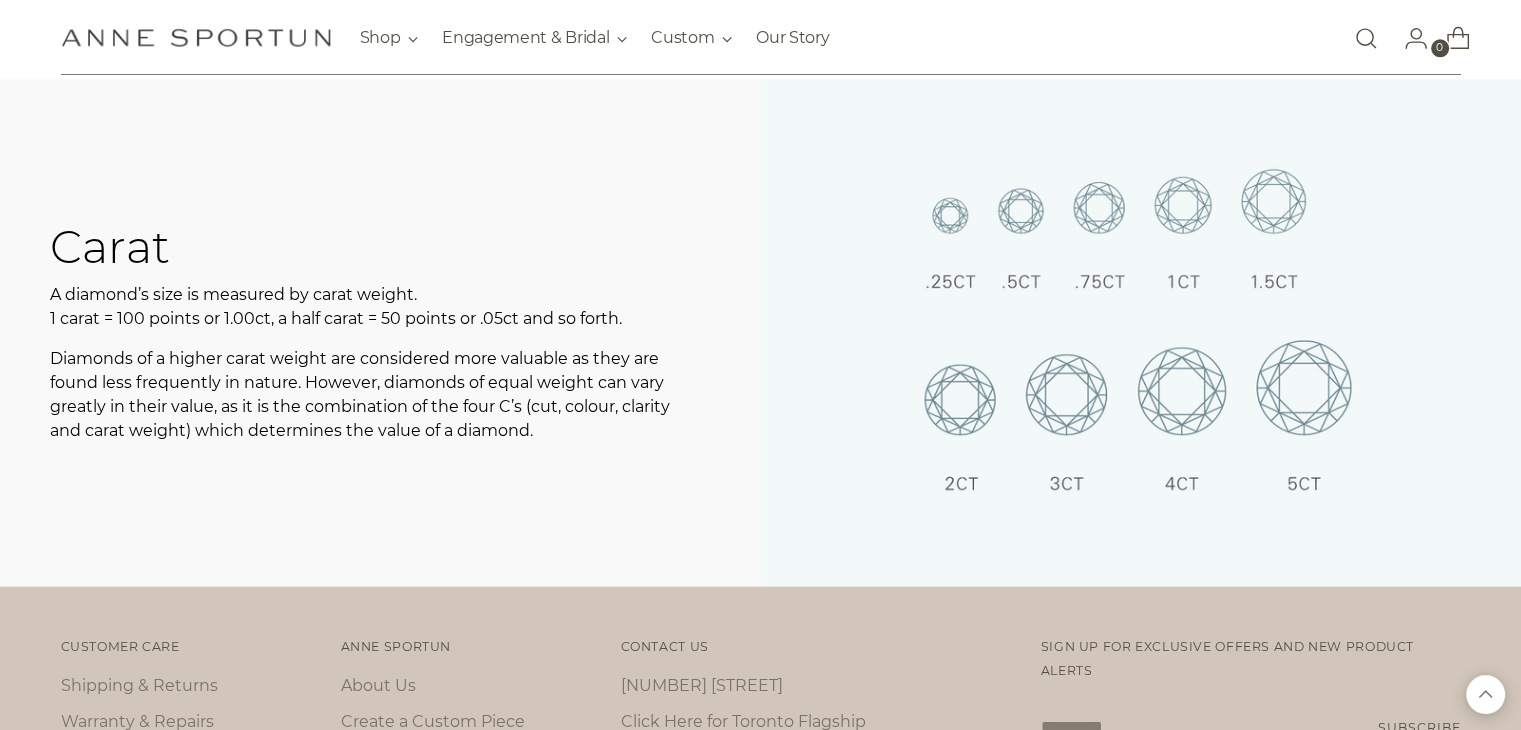 scroll, scrollTop: 2967, scrollLeft: 0, axis: vertical 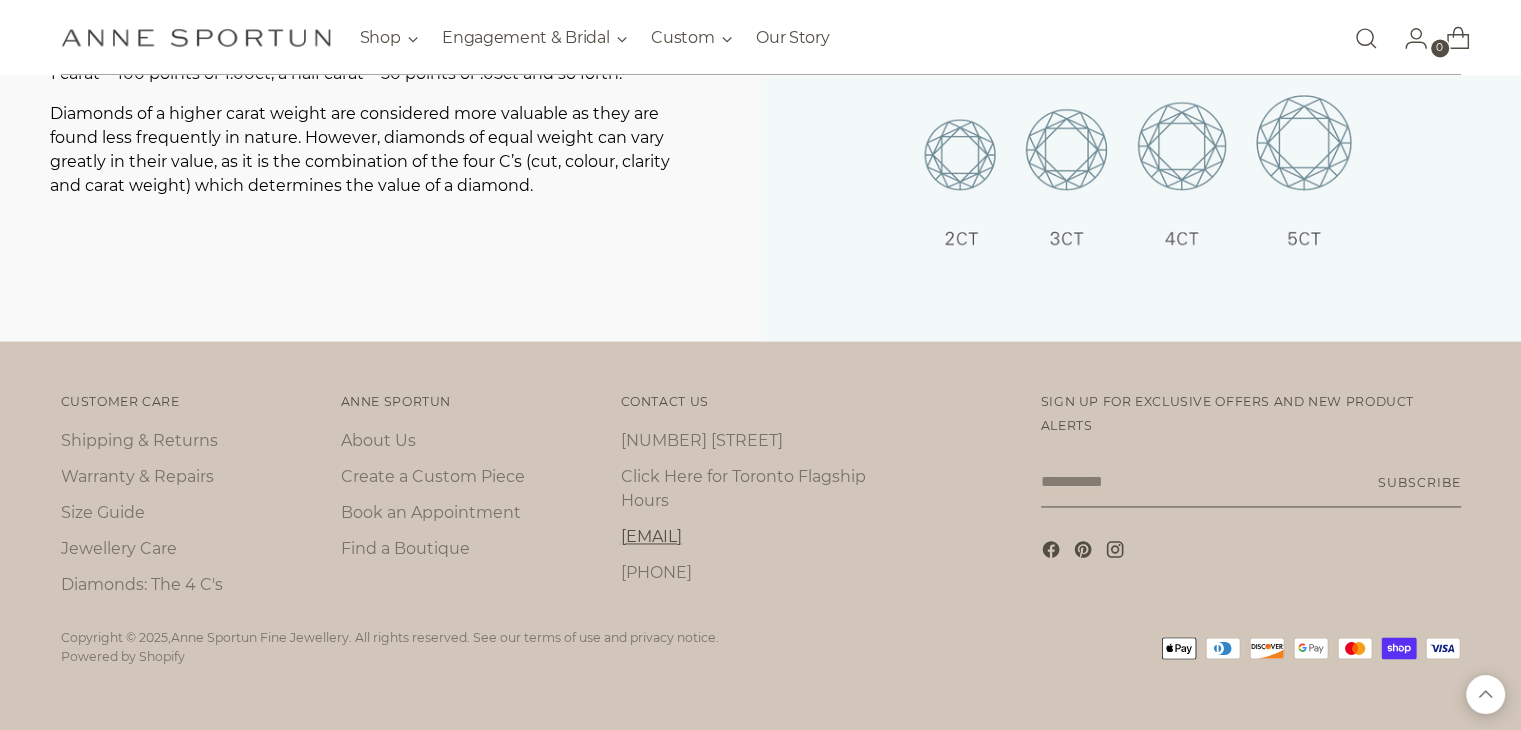 click on "[EMAIL]" at bounding box center (651, 536) 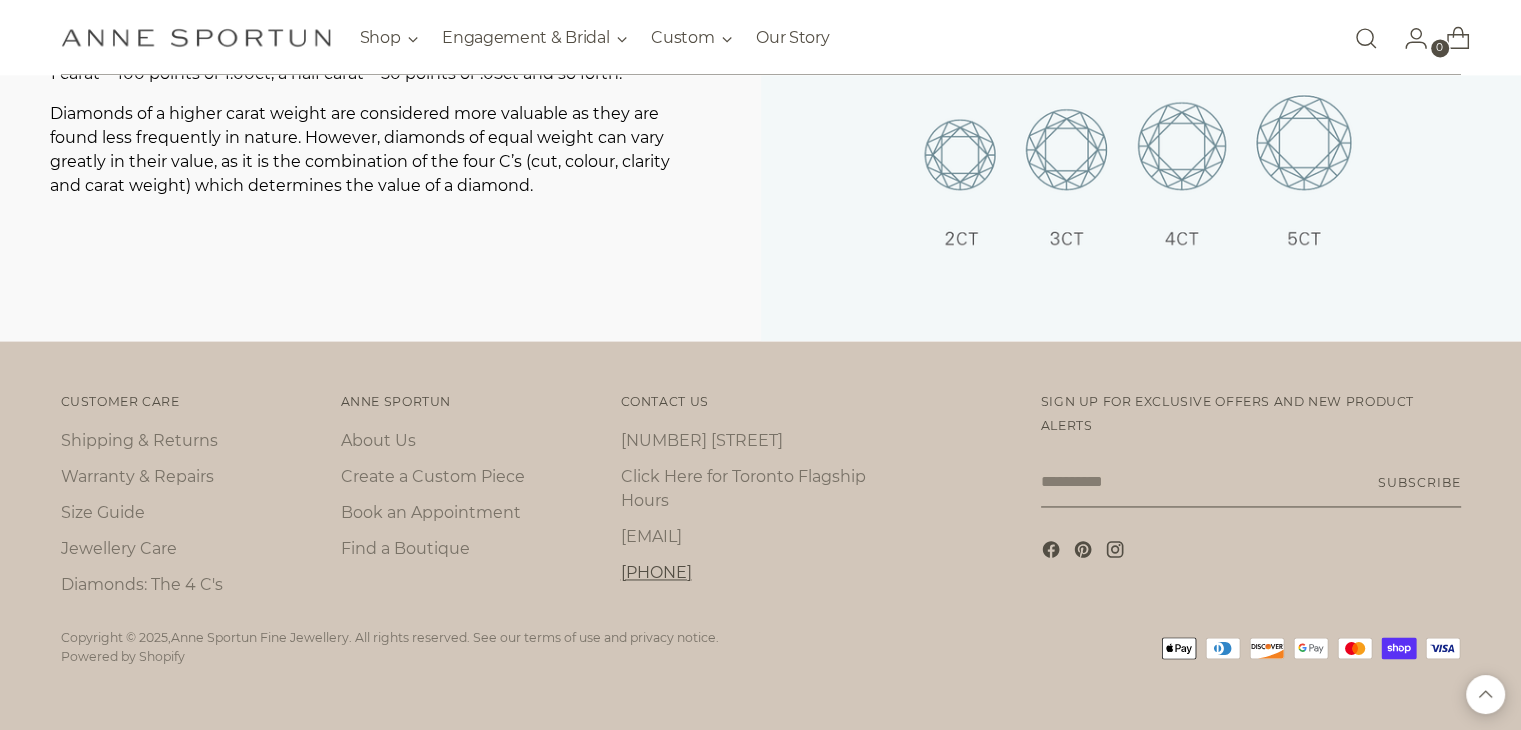 click on "[AREACODE] [PHONE]" at bounding box center [656, 572] 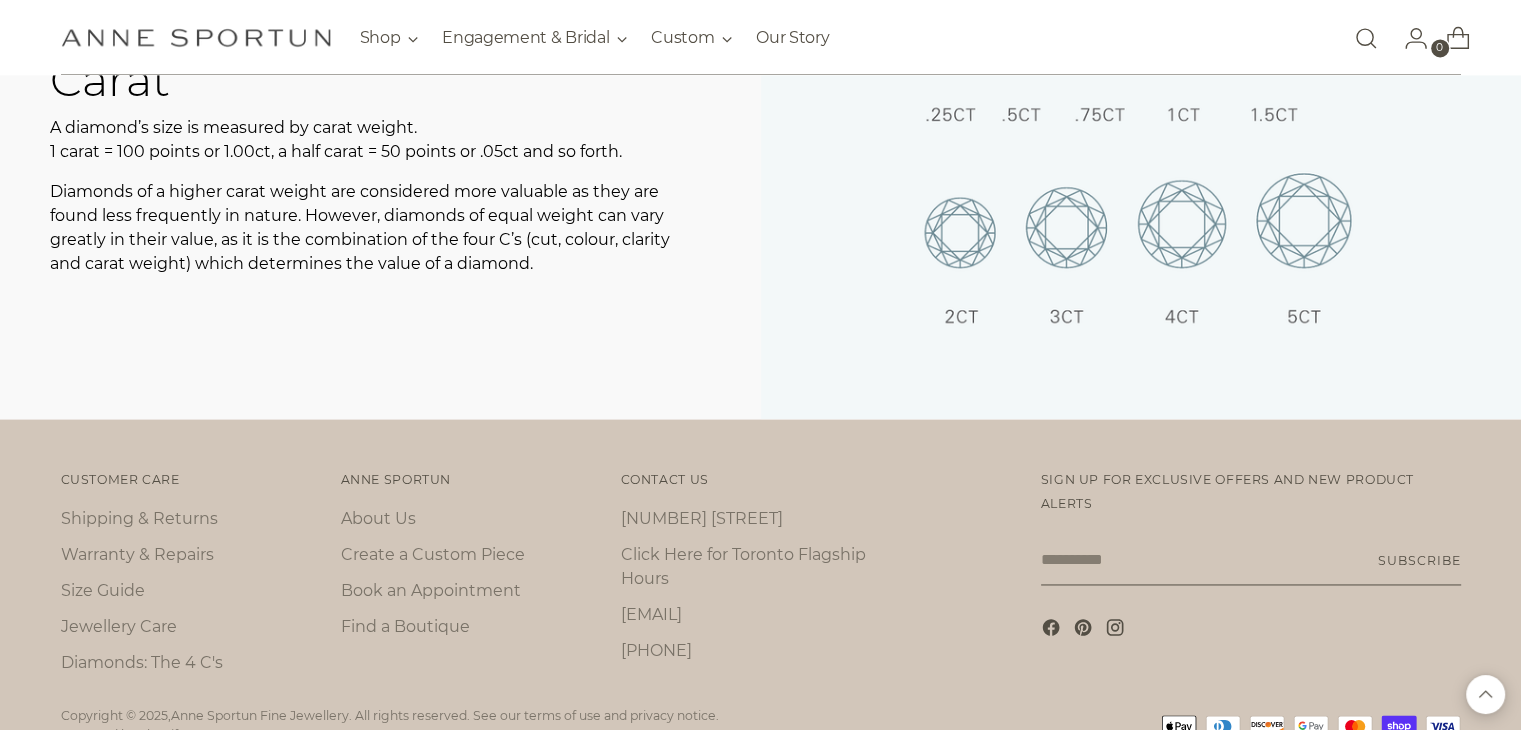 scroll, scrollTop: 2894, scrollLeft: 0, axis: vertical 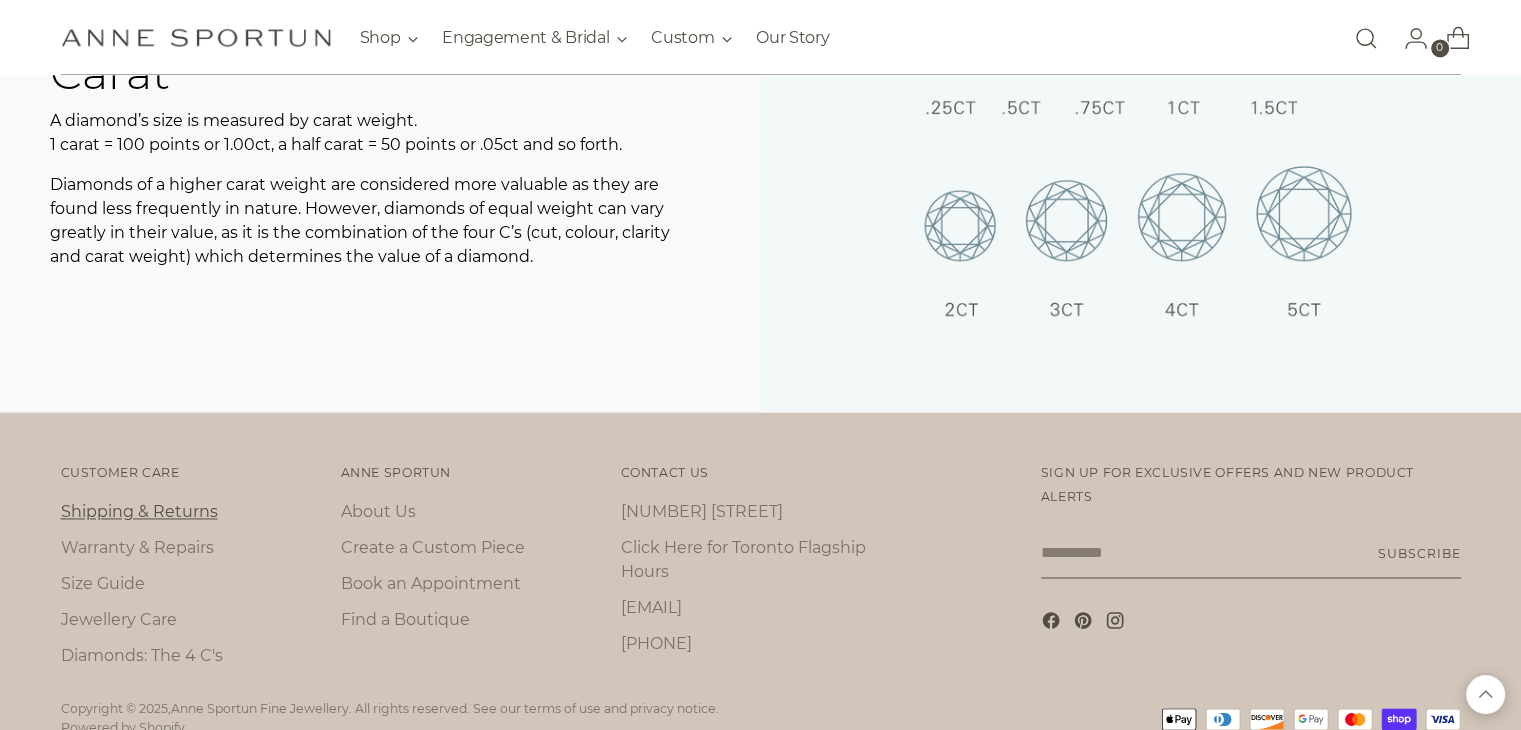 click on "Shipping & Returns" at bounding box center [139, 511] 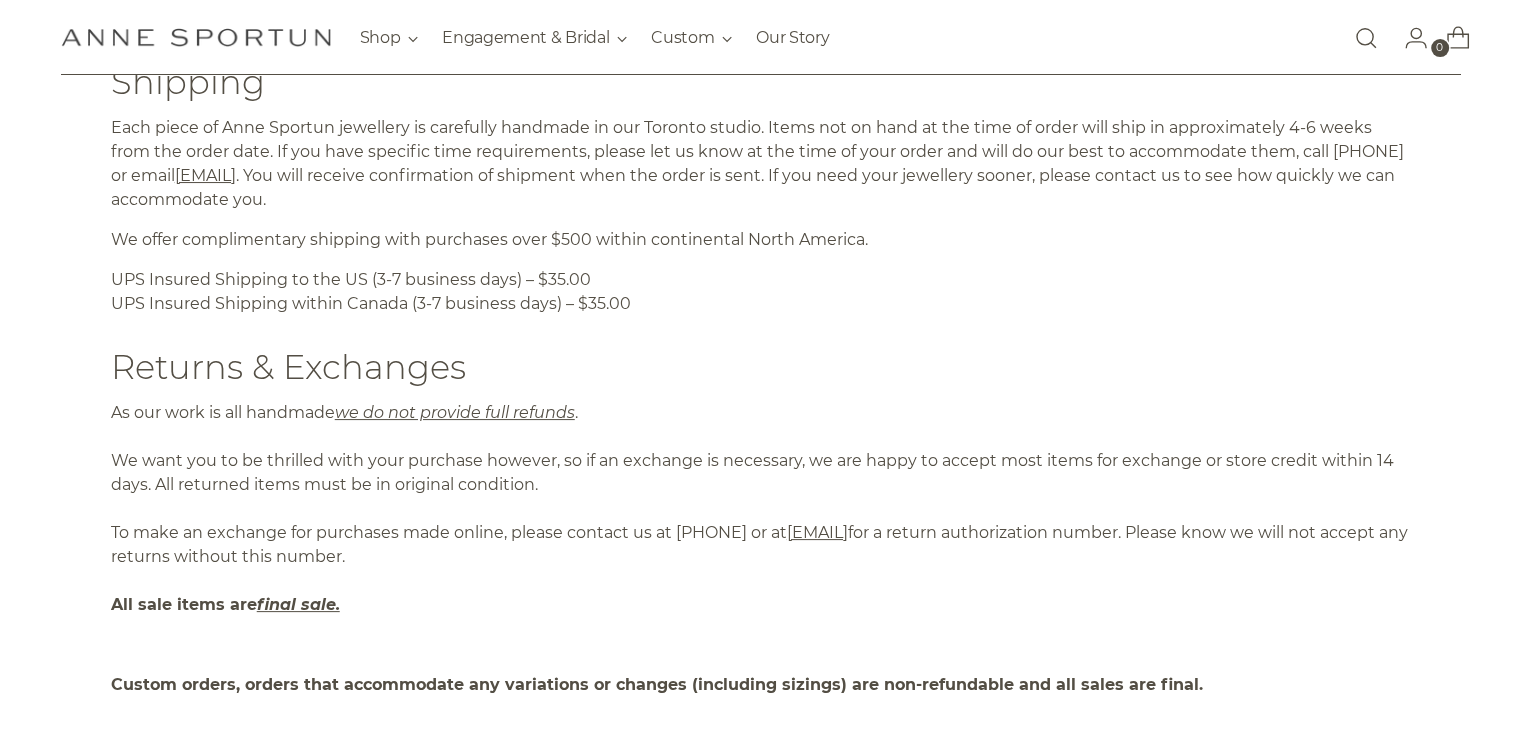 scroll, scrollTop: 270, scrollLeft: 0, axis: vertical 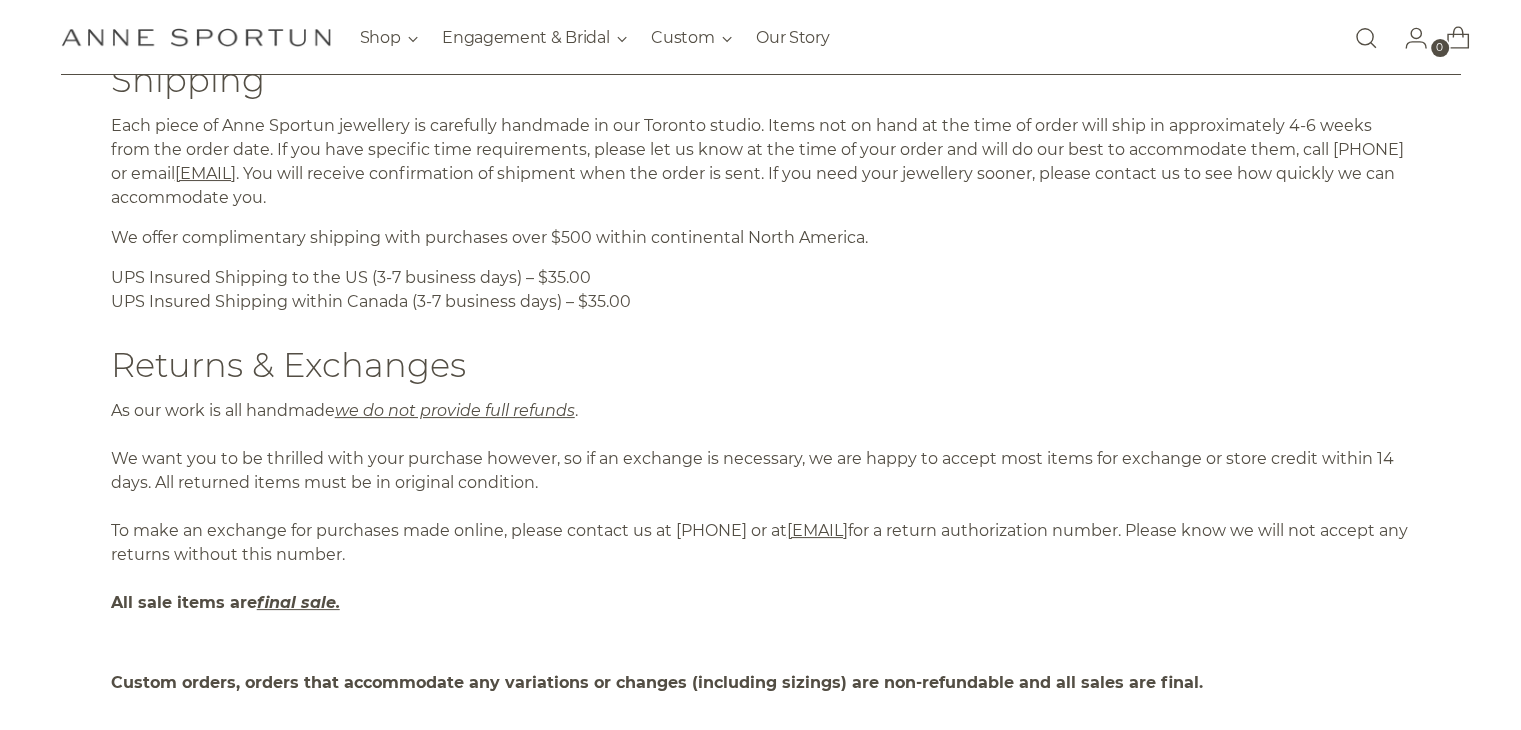 click at bounding box center [761, 643] 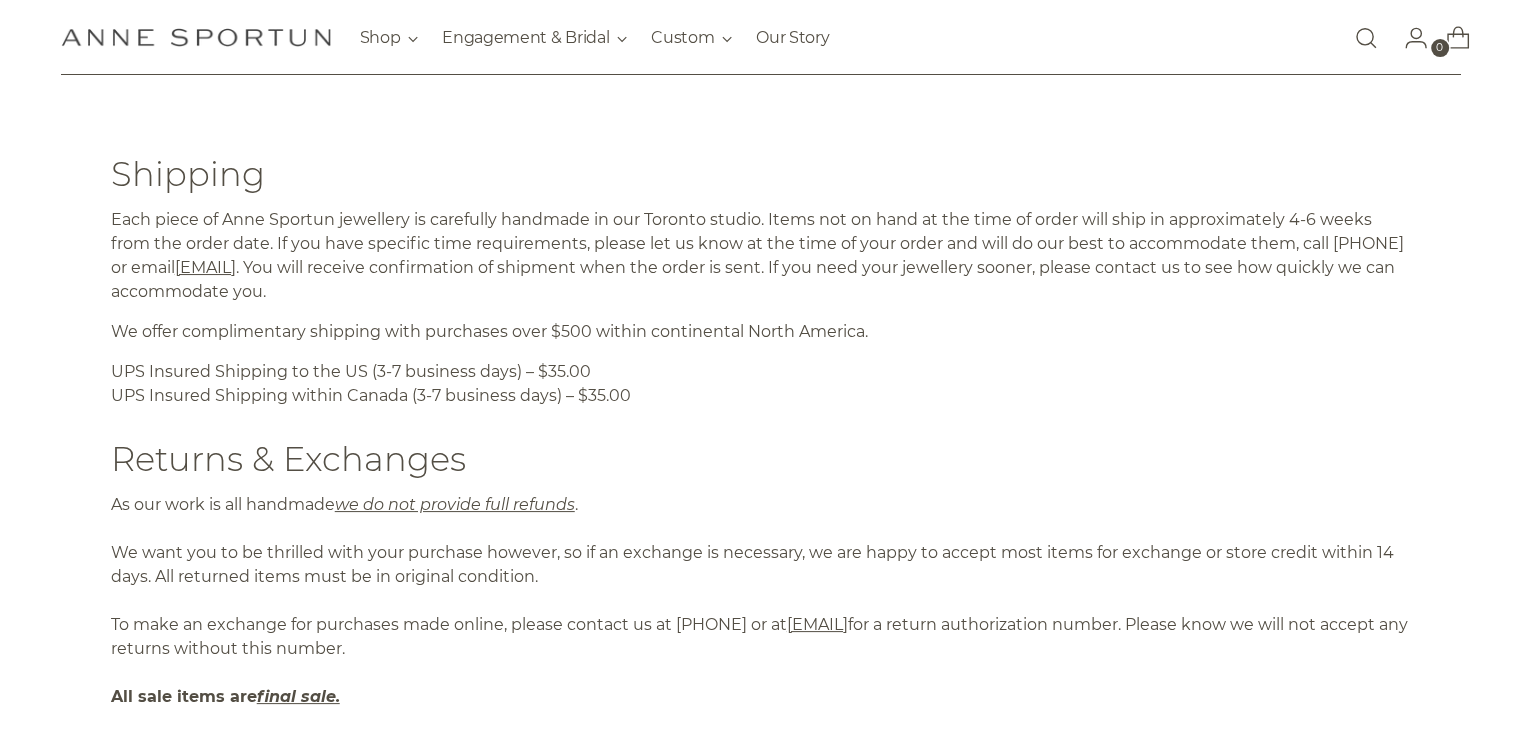 scroll, scrollTop: 176, scrollLeft: 0, axis: vertical 